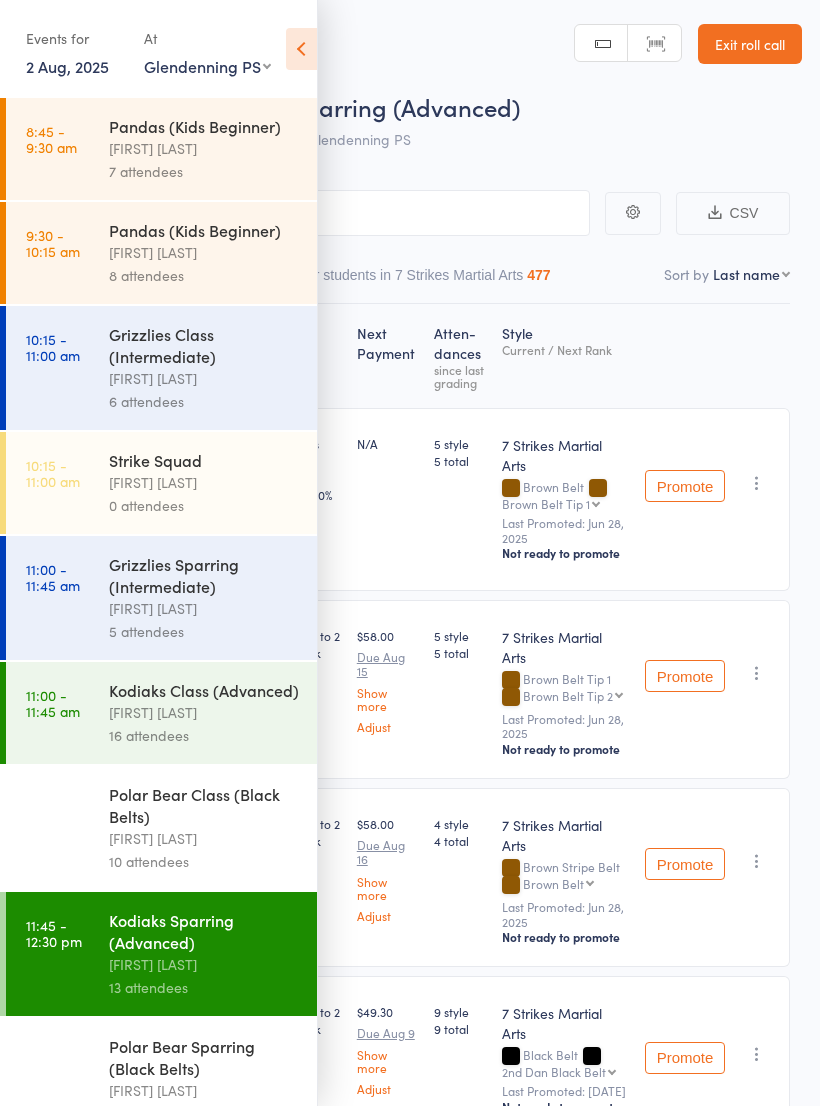 select on "1" 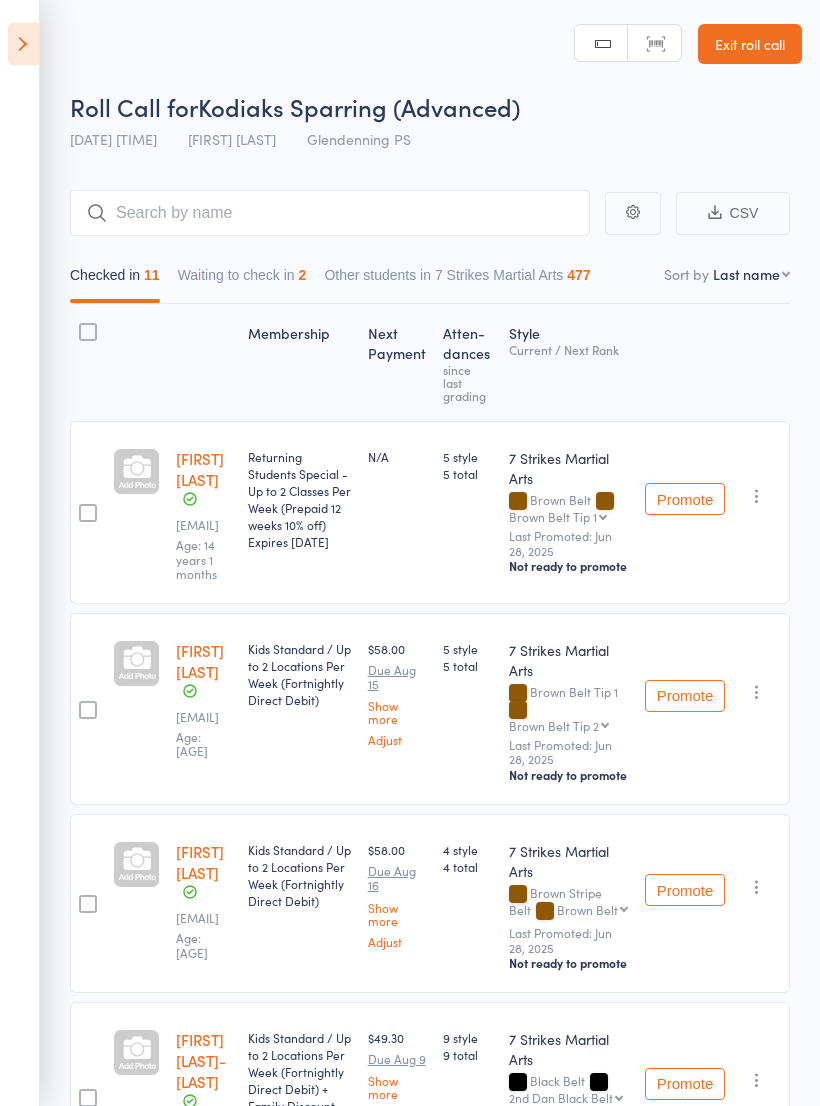 click on "Exit roll call" at bounding box center [750, 44] 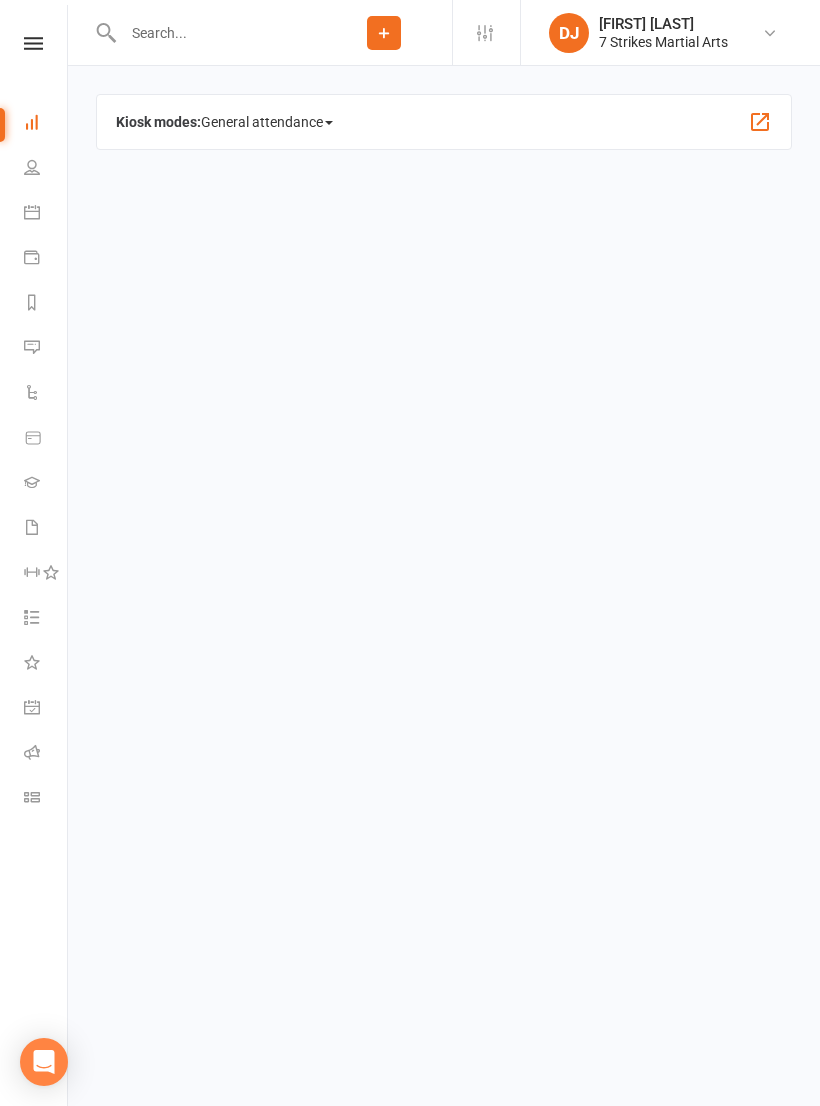 scroll, scrollTop: 0, scrollLeft: 0, axis: both 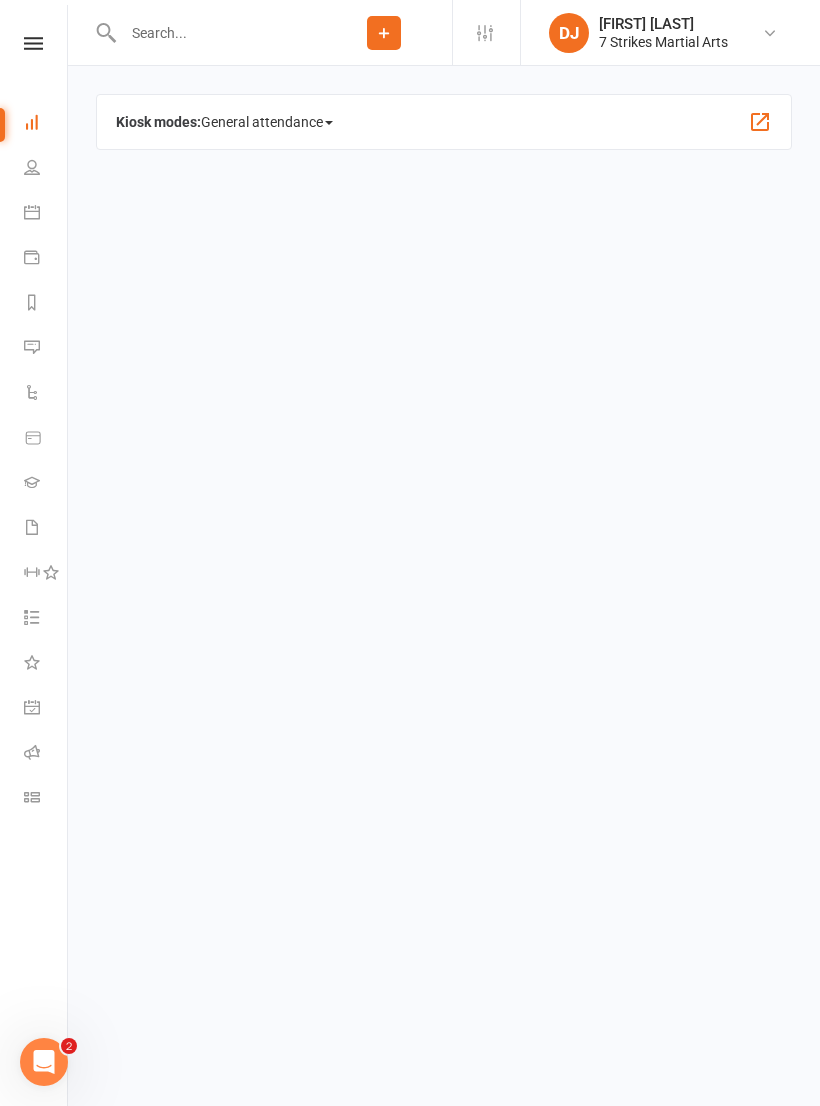click on "Clubworx Dashboard People Calendar Payments Reports Messages   Automations   Product Sales Gradings   Waivers   Workouts   Tasks   5 What's New Check-in Kiosk modes General attendance Roll call Class check-in" at bounding box center [34, 558] 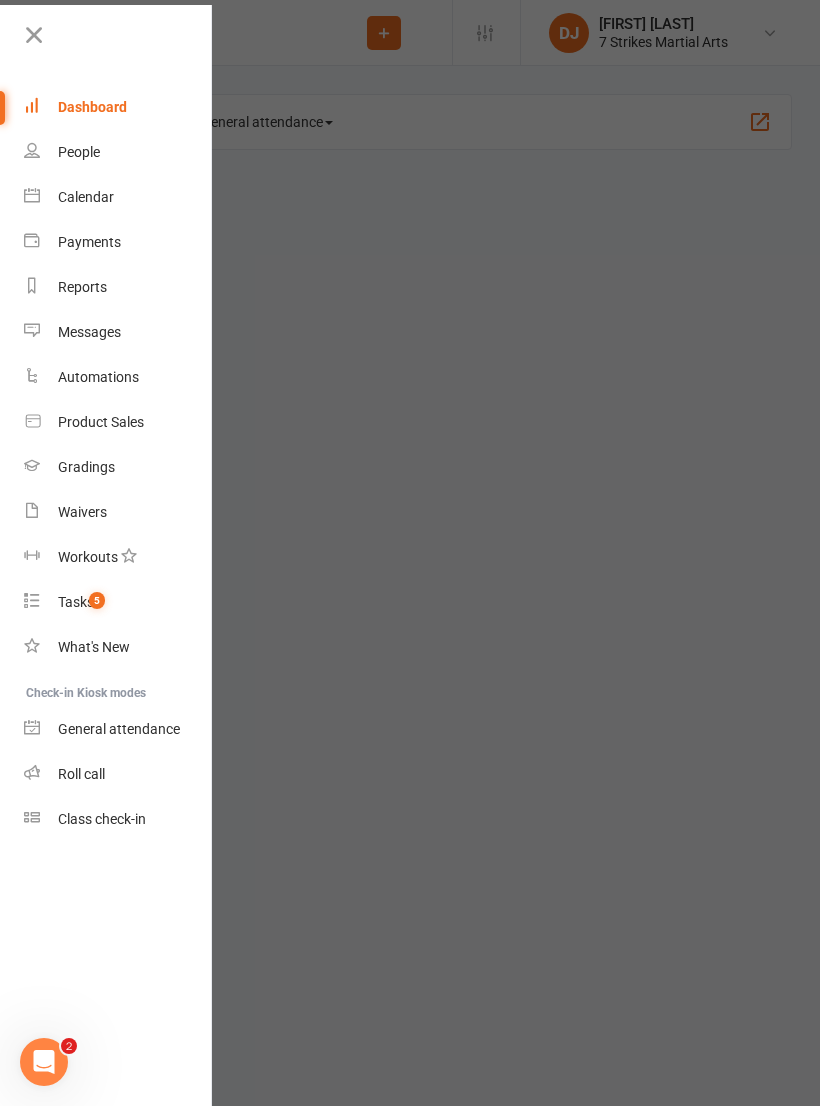 click on "Product Sales" at bounding box center (118, 422) 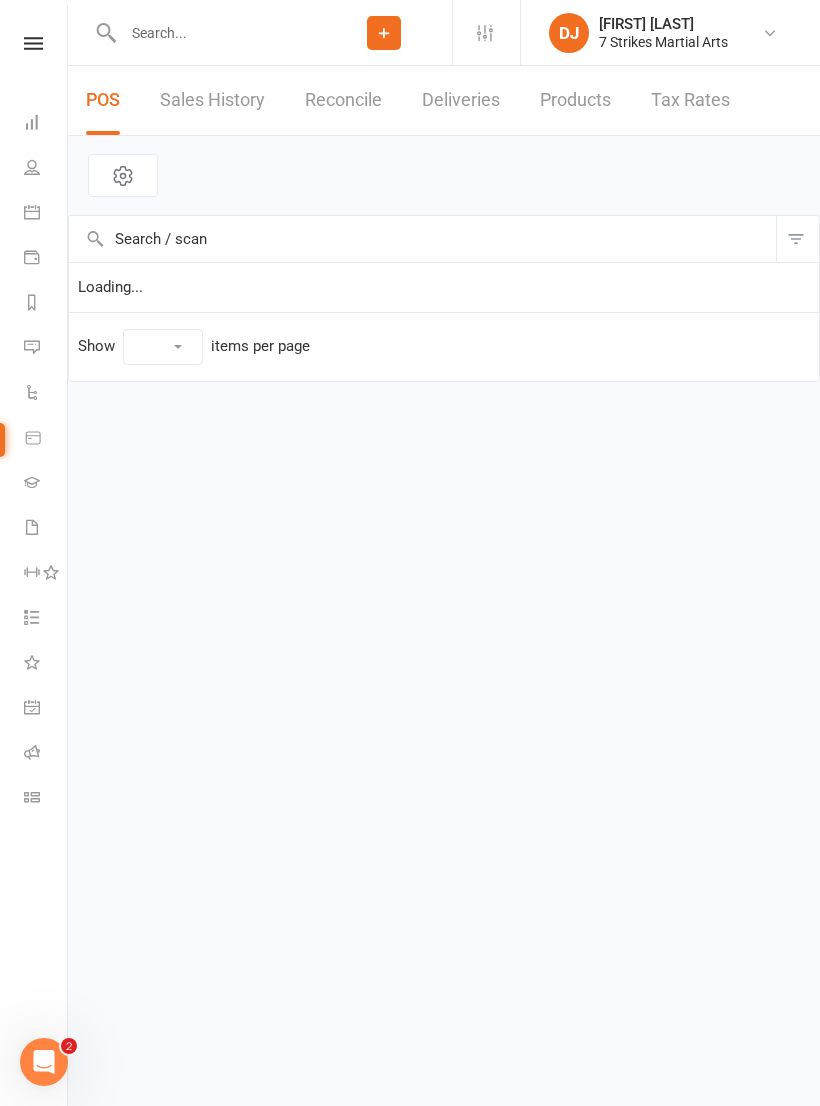 select on "10" 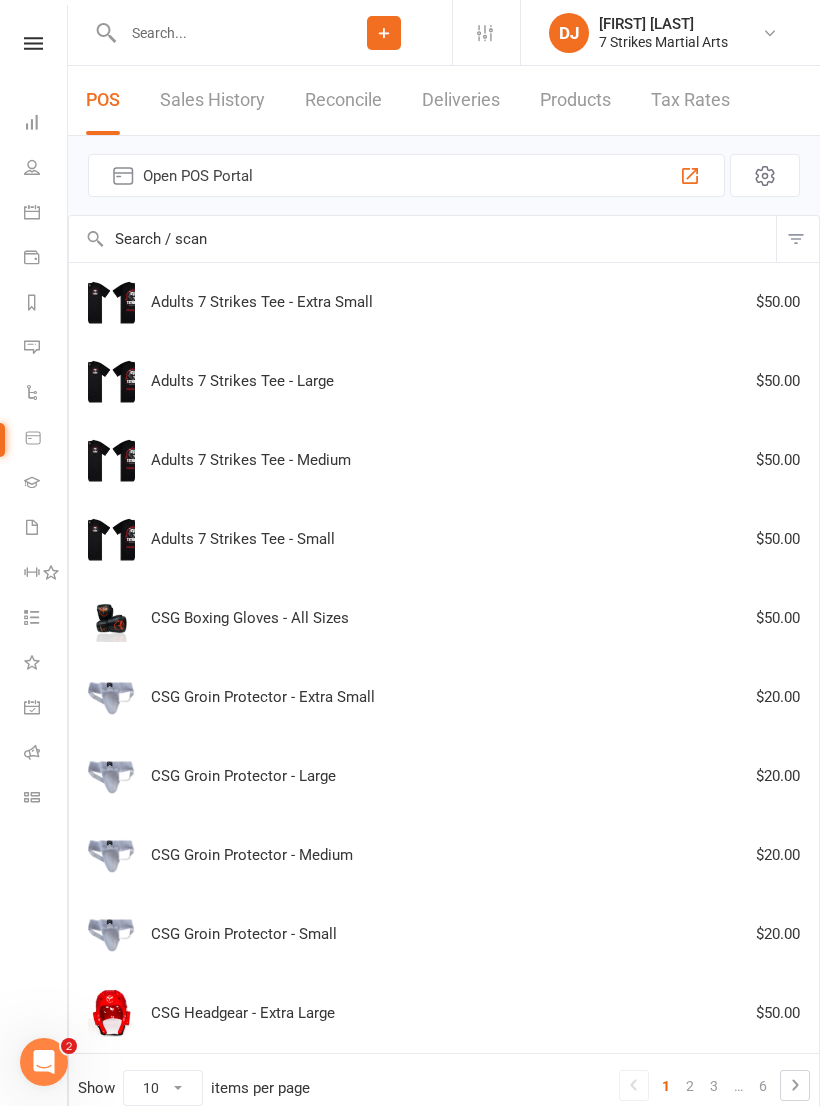 click on "Adults 7 Strikes Tee - Large $50.00" at bounding box center [444, 381] 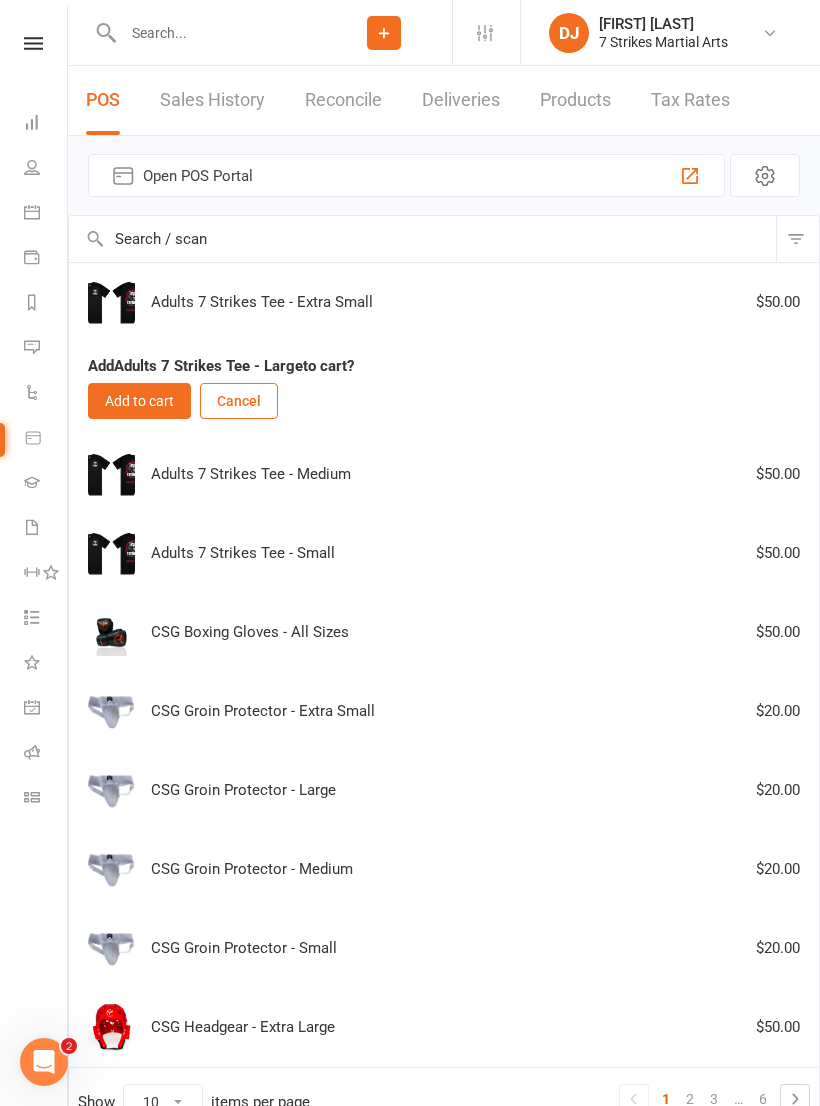 click on "Add to cart" at bounding box center [139, 401] 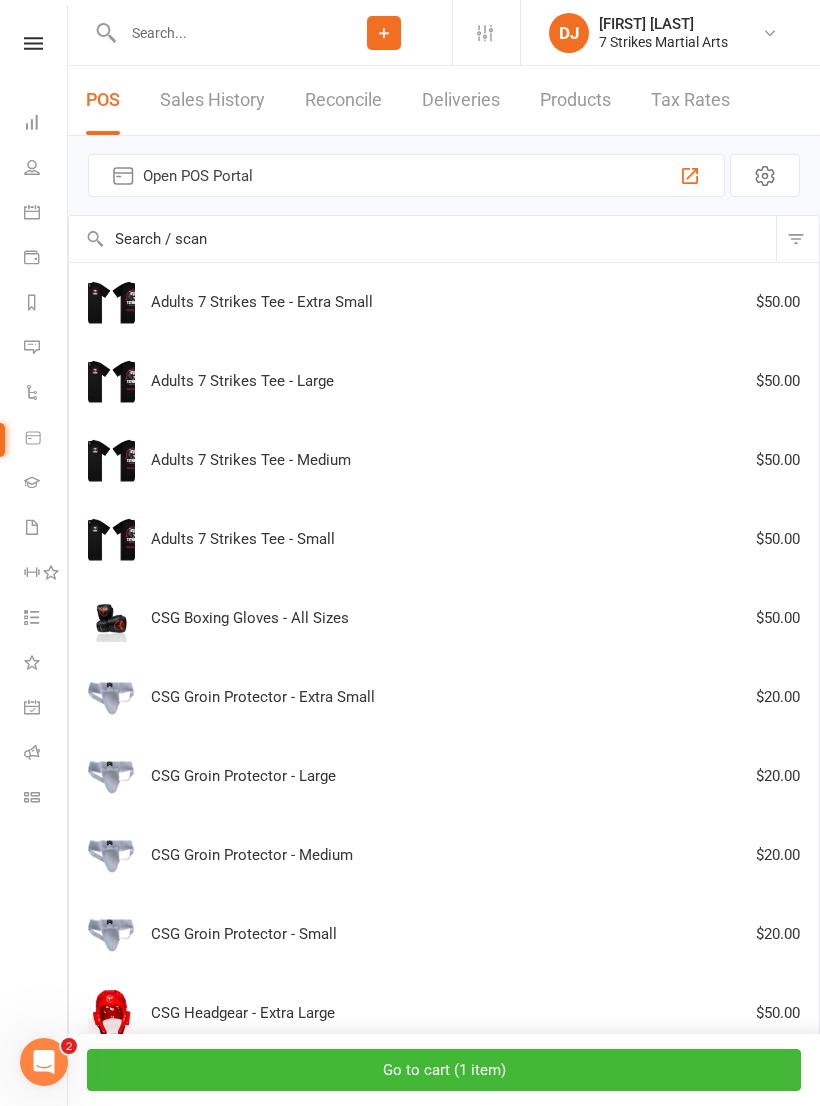 click on "Go to cart ( 1 item )" at bounding box center (444, 1070) 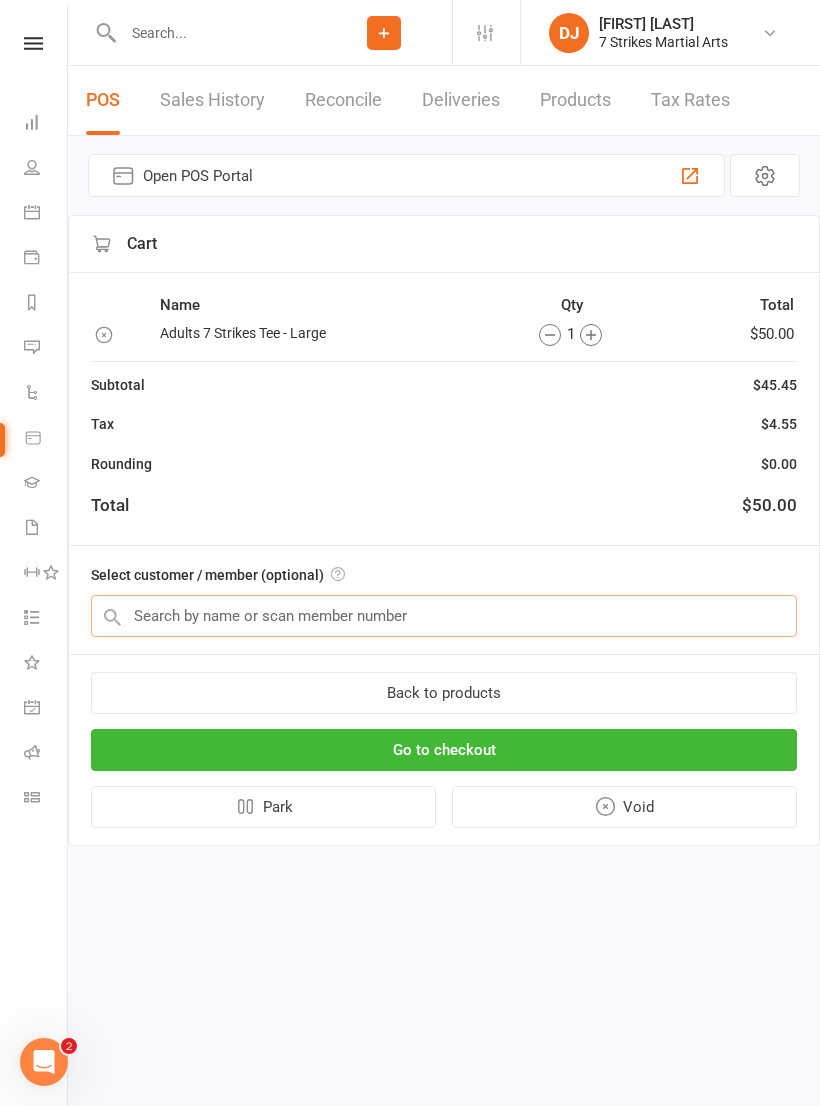 click at bounding box center [444, 616] 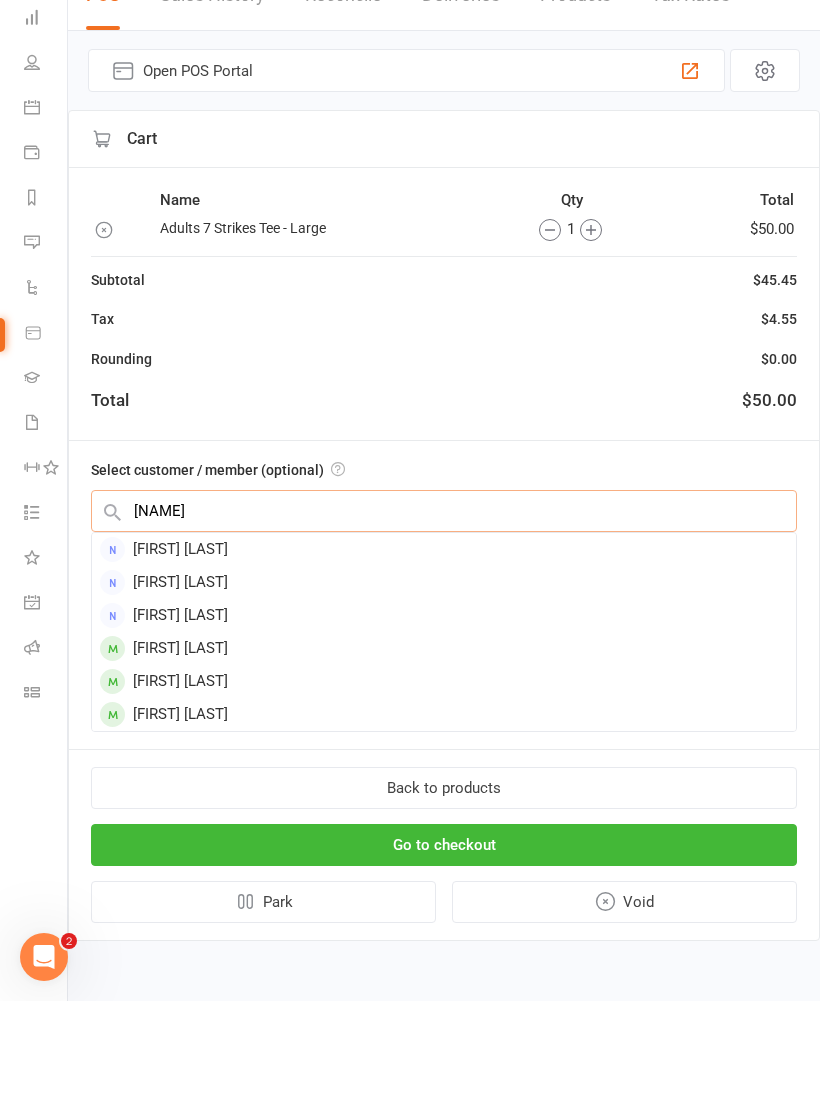 type on "David" 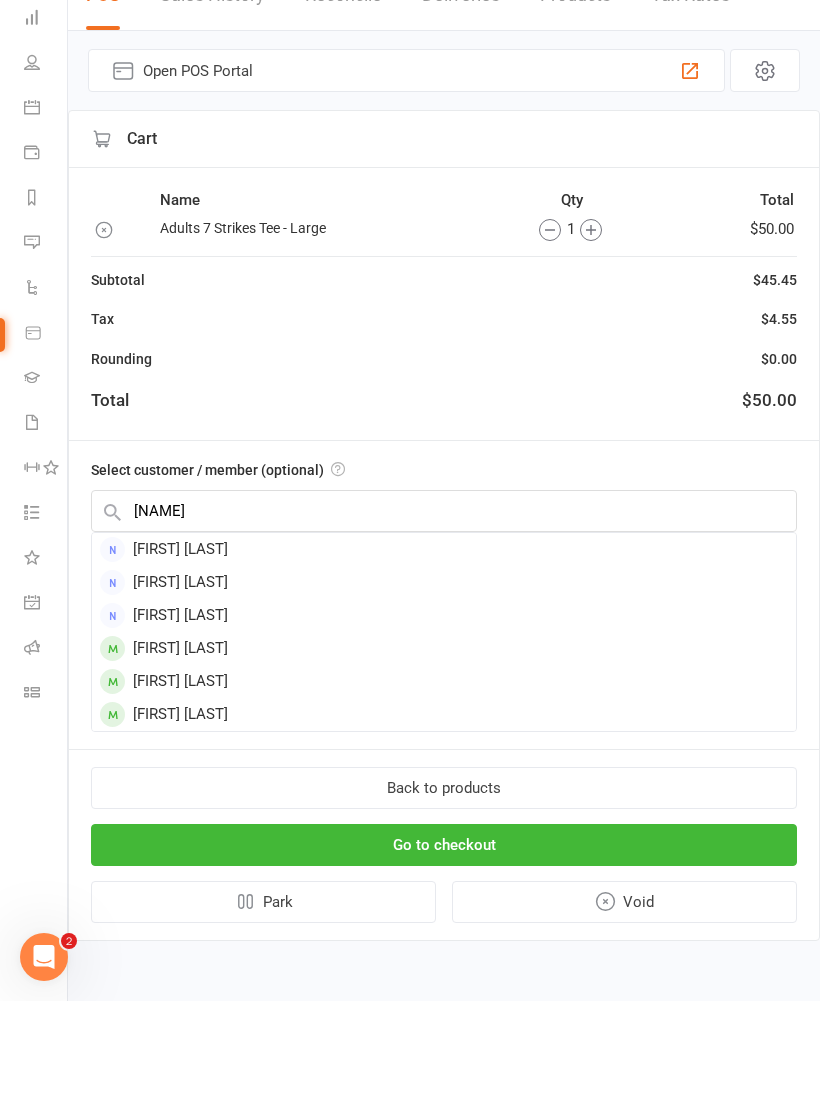 click on "Ronald David" at bounding box center [444, 687] 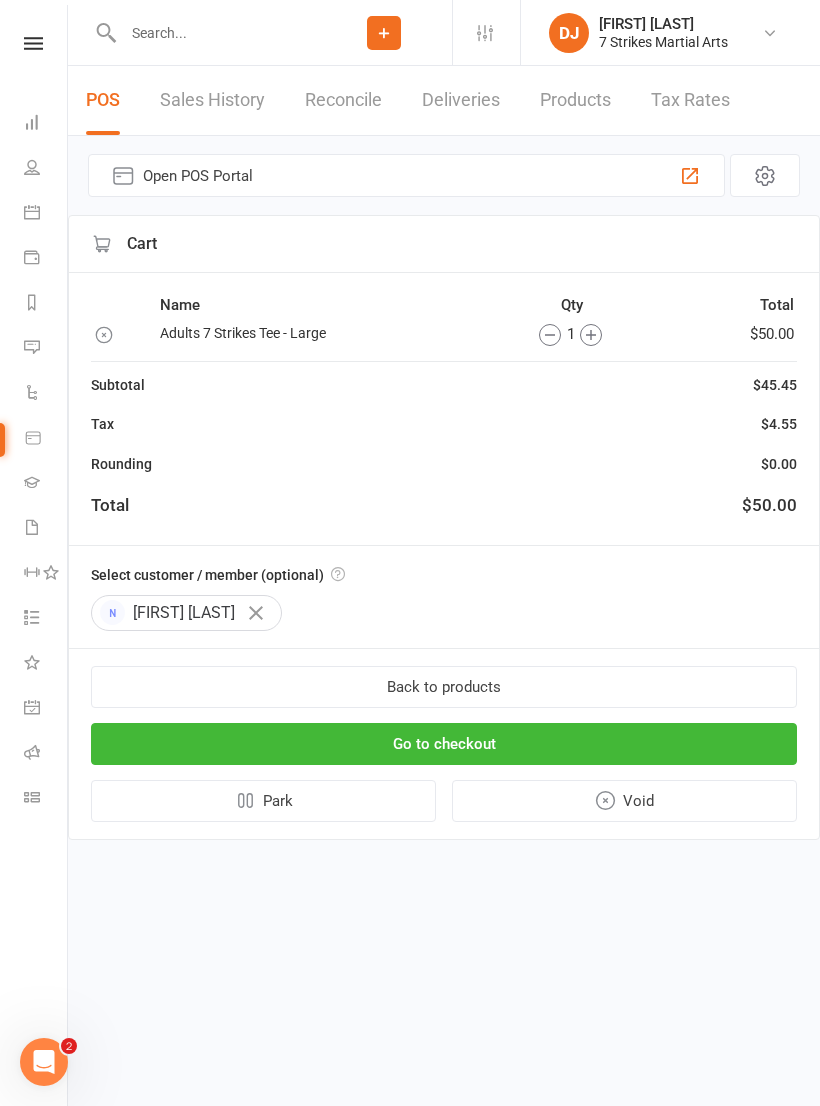 click on "Go to checkout" at bounding box center [444, 744] 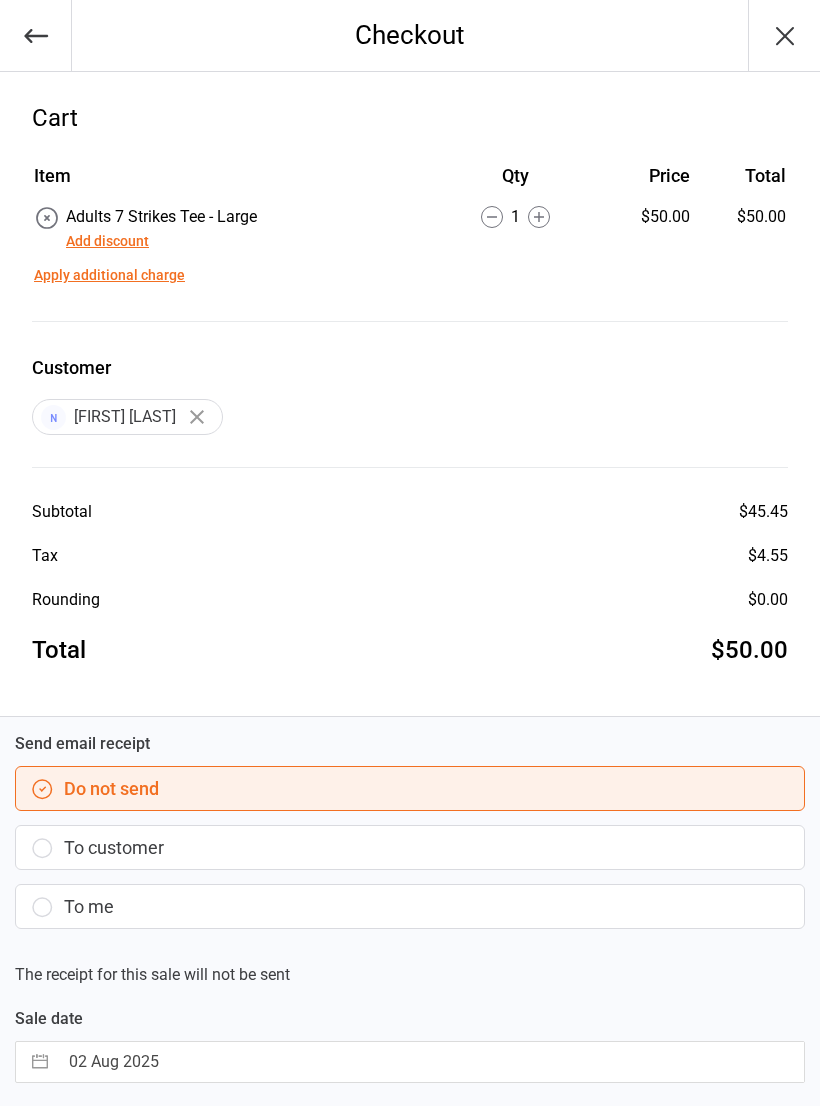 scroll, scrollTop: 0, scrollLeft: 0, axis: both 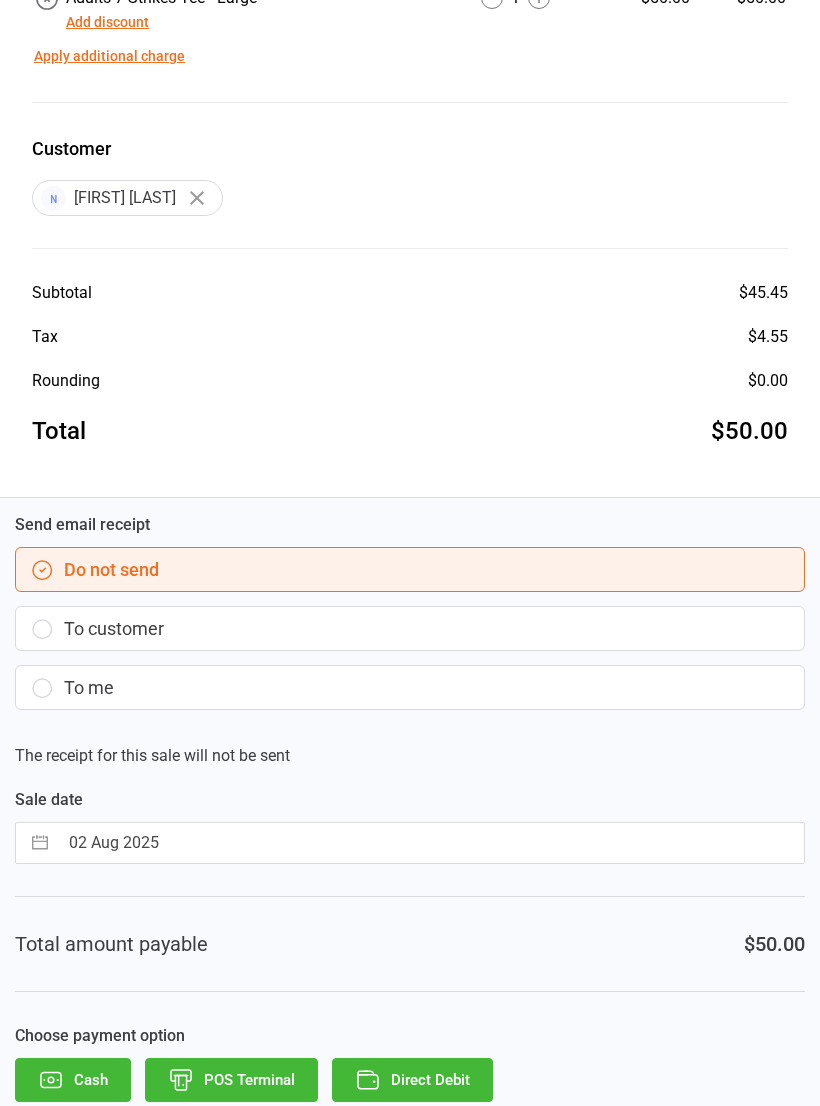 click on "To customer" at bounding box center (410, 628) 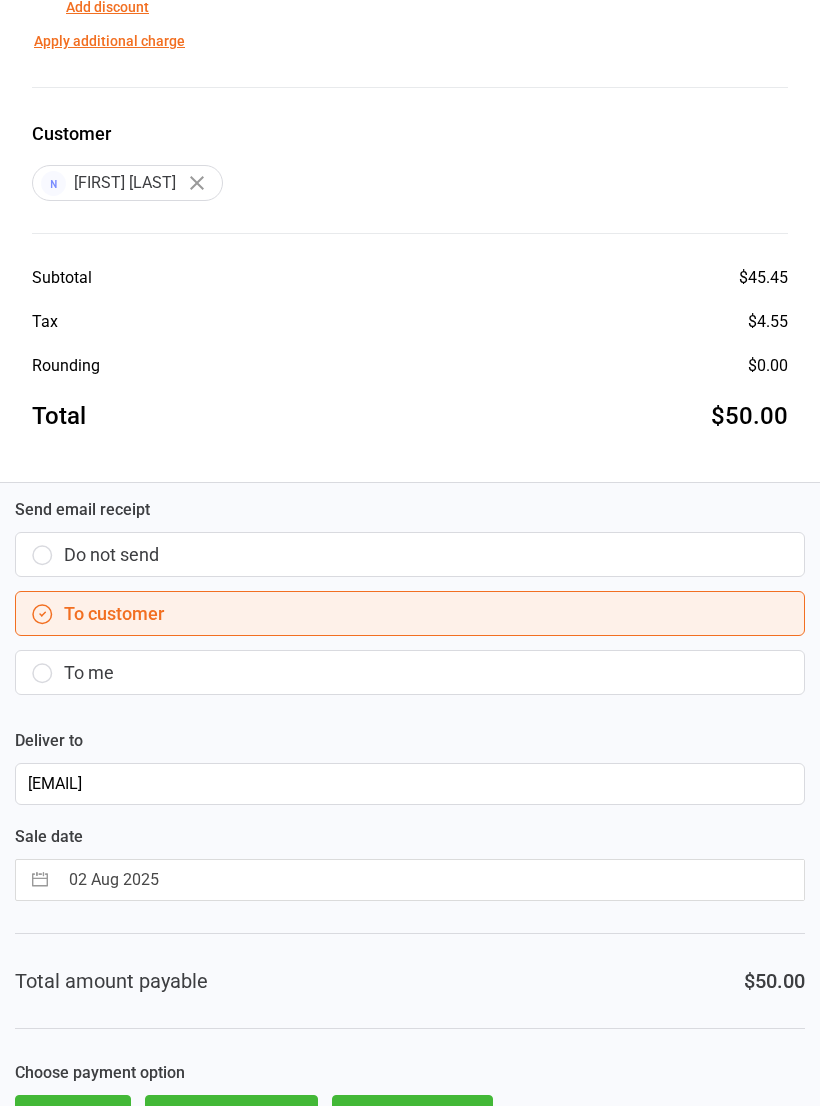scroll, scrollTop: 271, scrollLeft: 0, axis: vertical 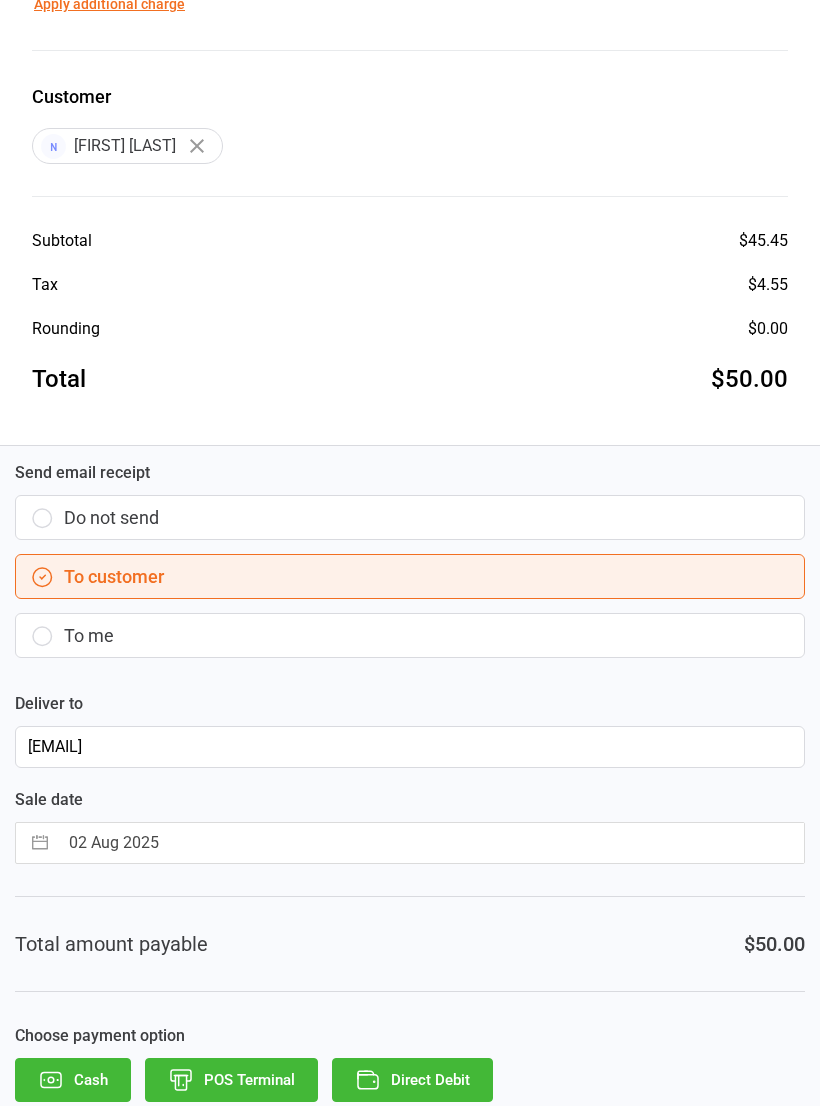 click on "Direct Debit" at bounding box center (412, 1080) 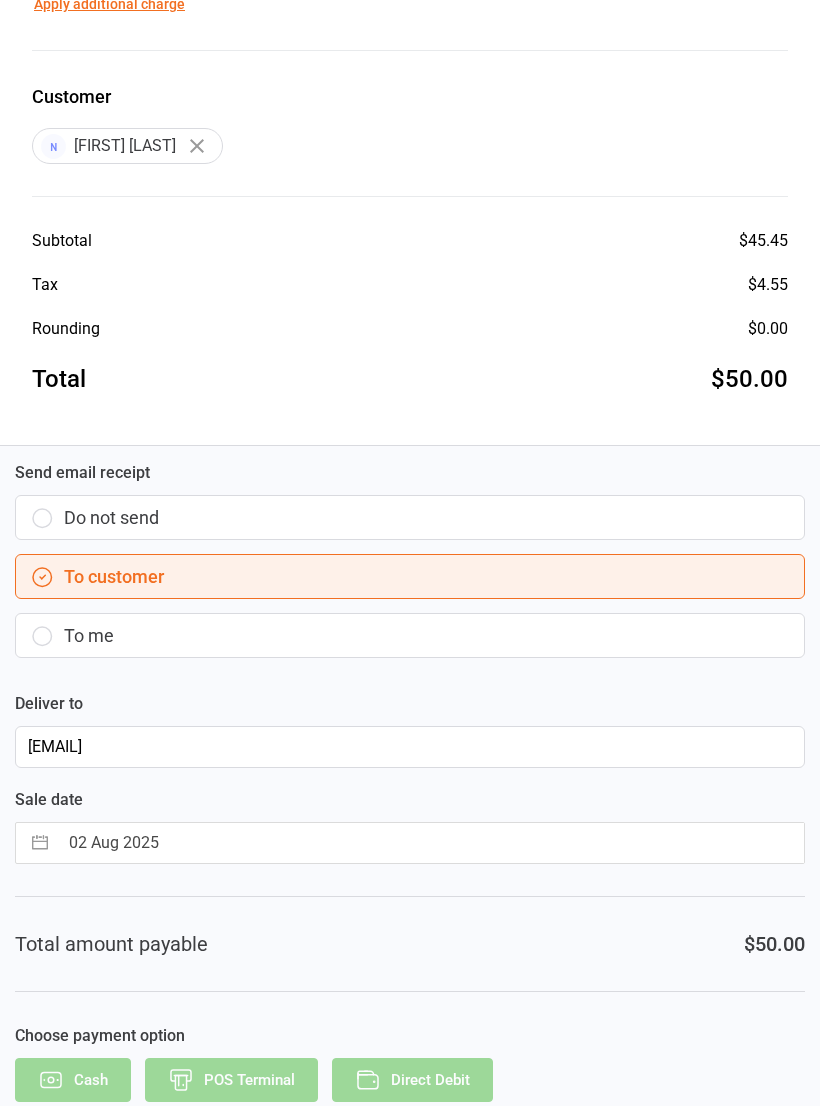 scroll, scrollTop: 0, scrollLeft: 0, axis: both 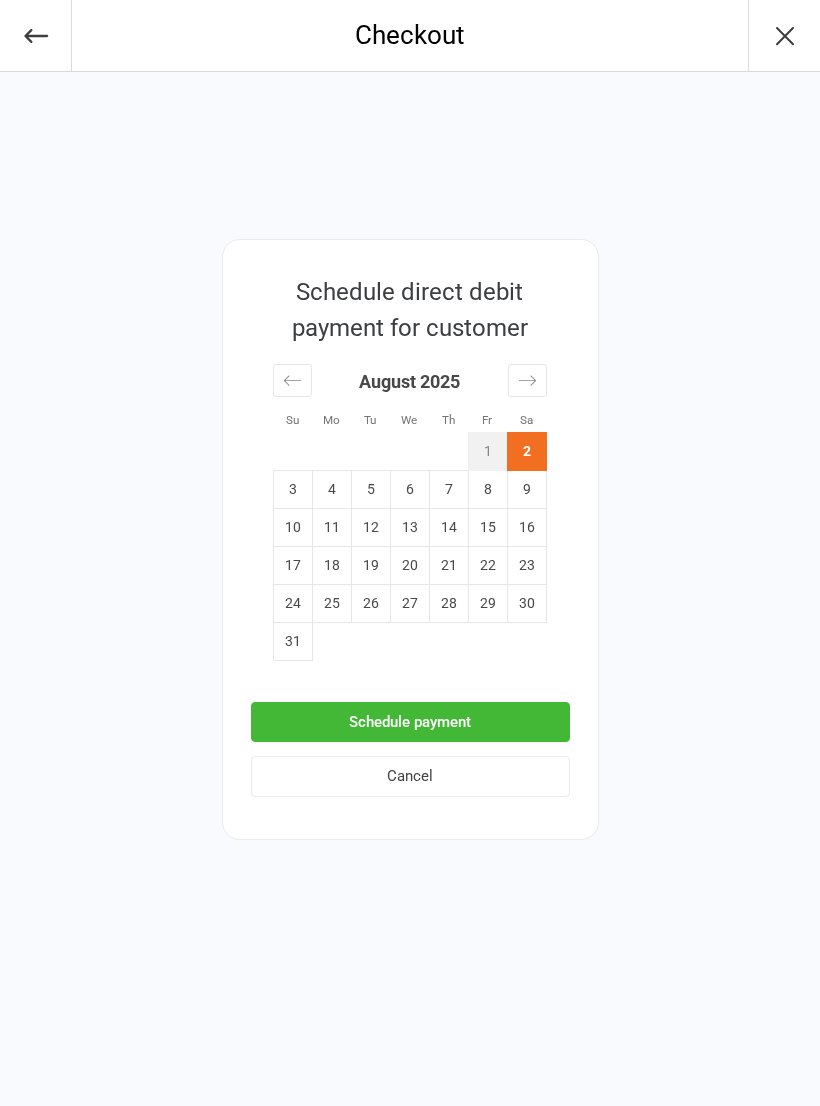 click on "Schedule payment" at bounding box center (410, 722) 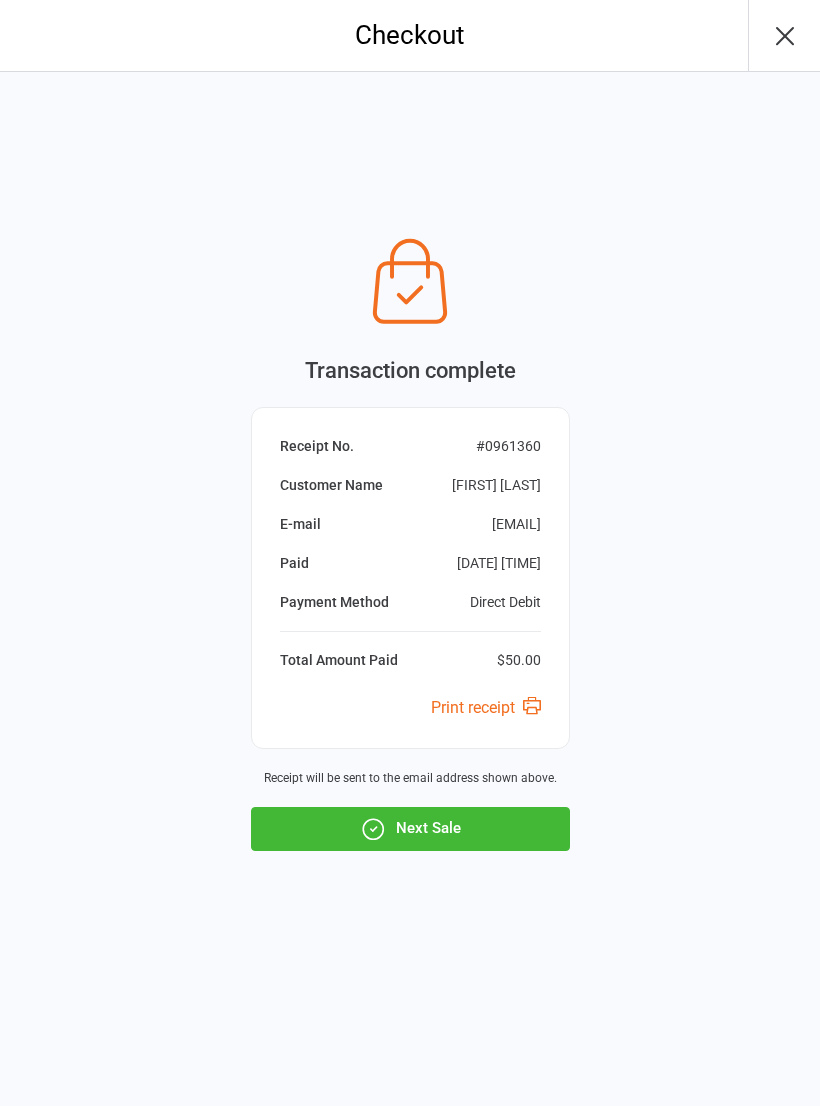 click on "Next Sale" at bounding box center [410, 829] 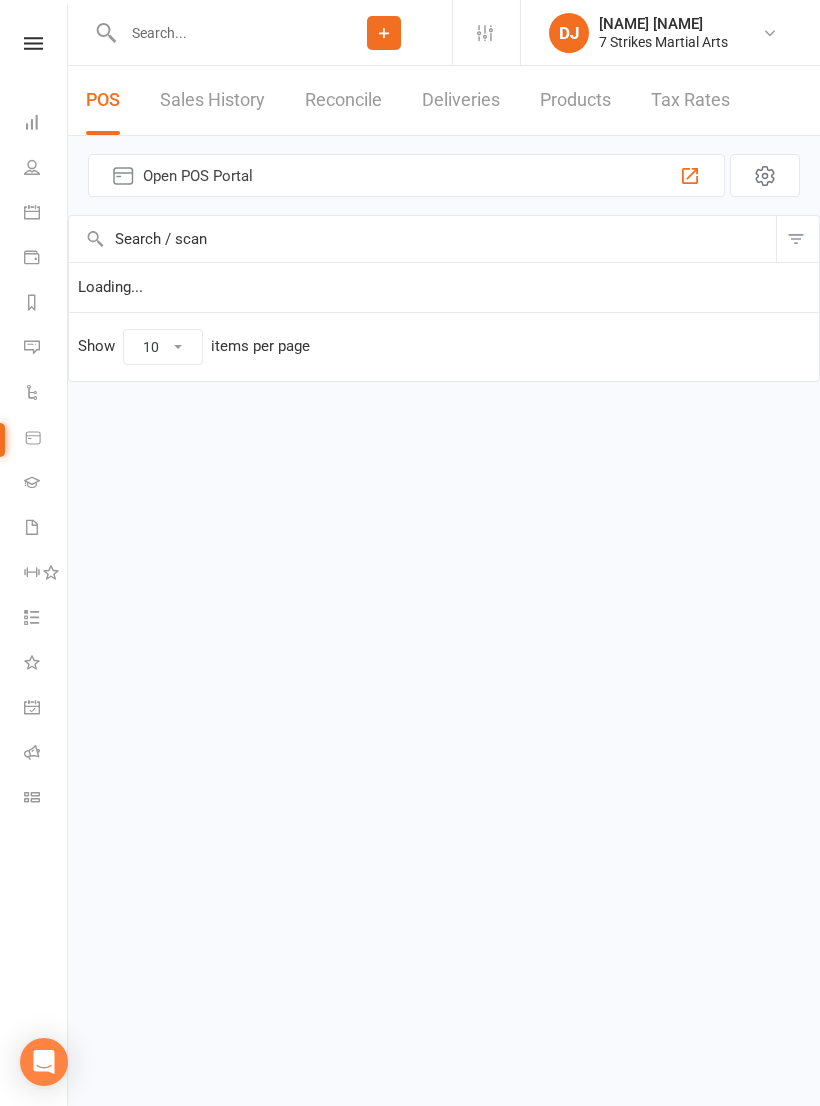 scroll, scrollTop: 0, scrollLeft: 0, axis: both 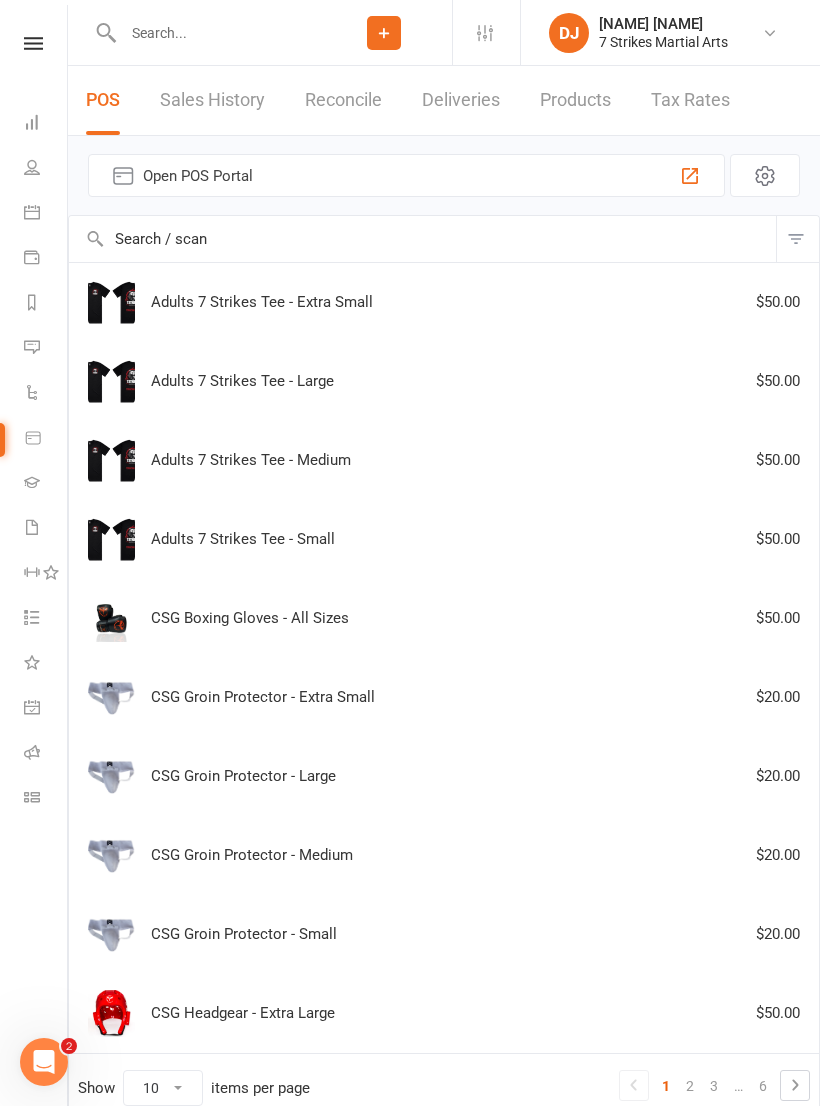click at bounding box center (33, 43) 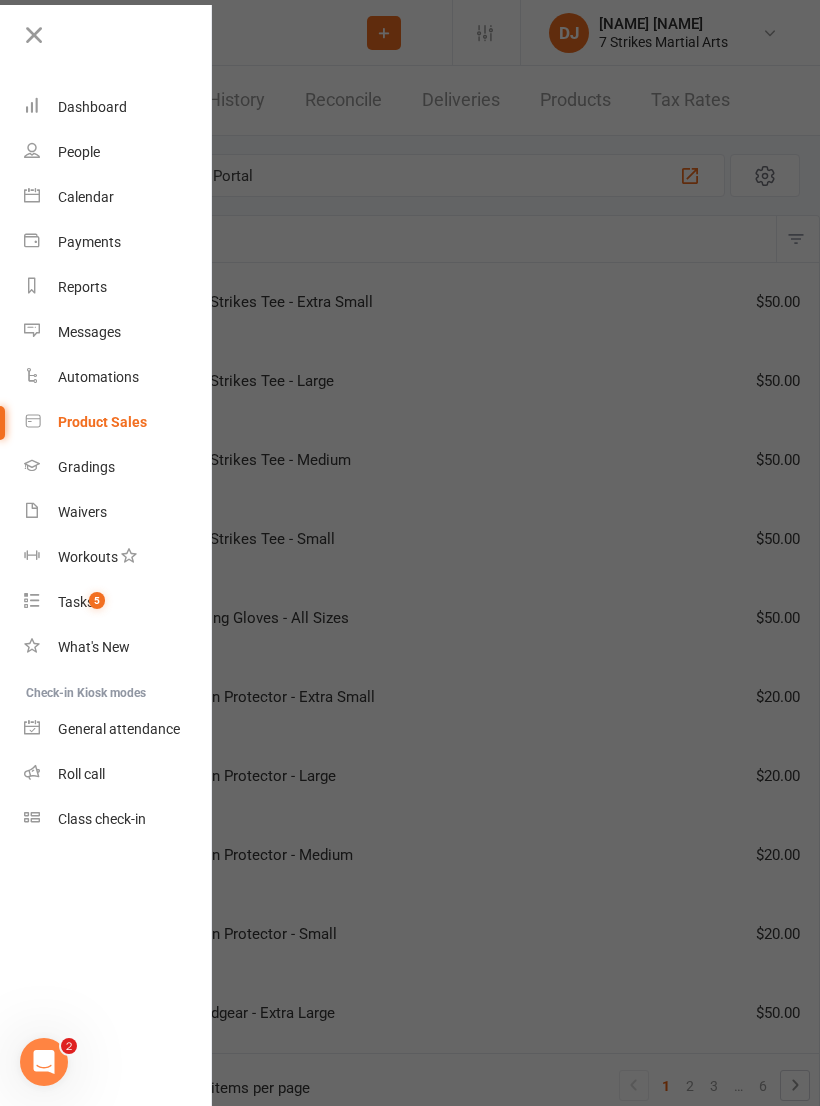 click on "Product Sales" at bounding box center [118, 422] 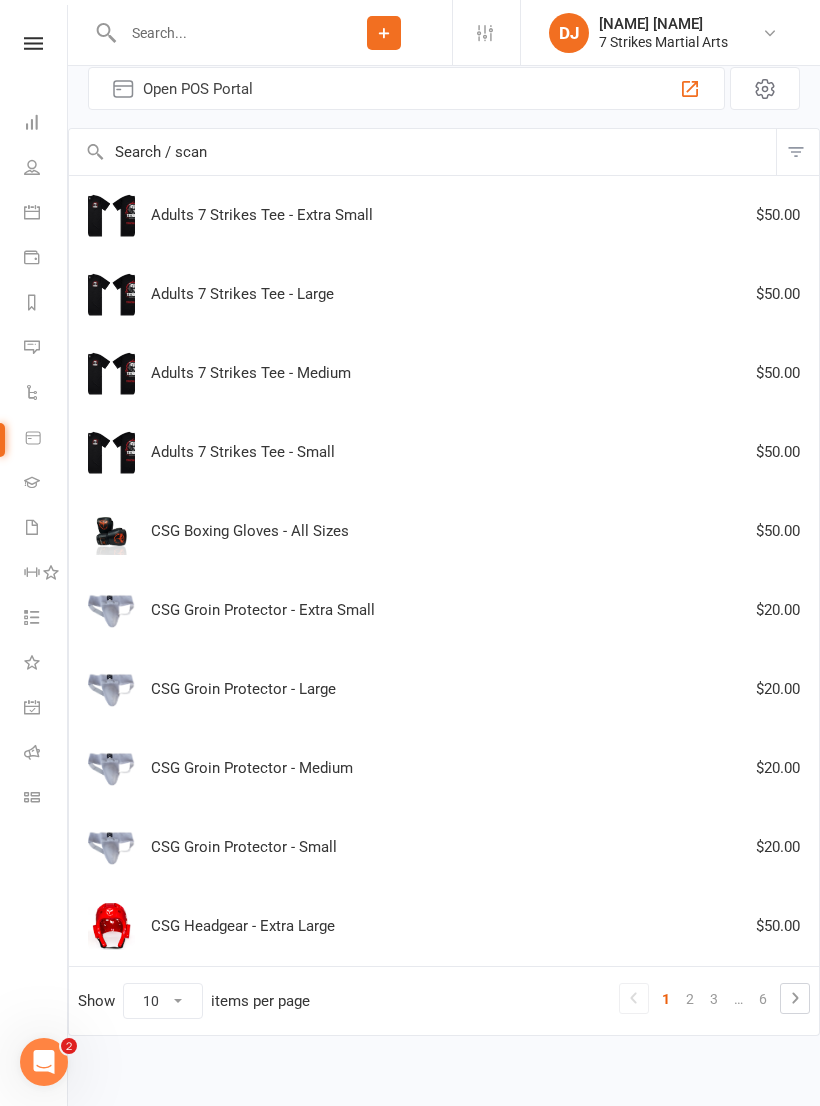 scroll, scrollTop: 88, scrollLeft: 0, axis: vertical 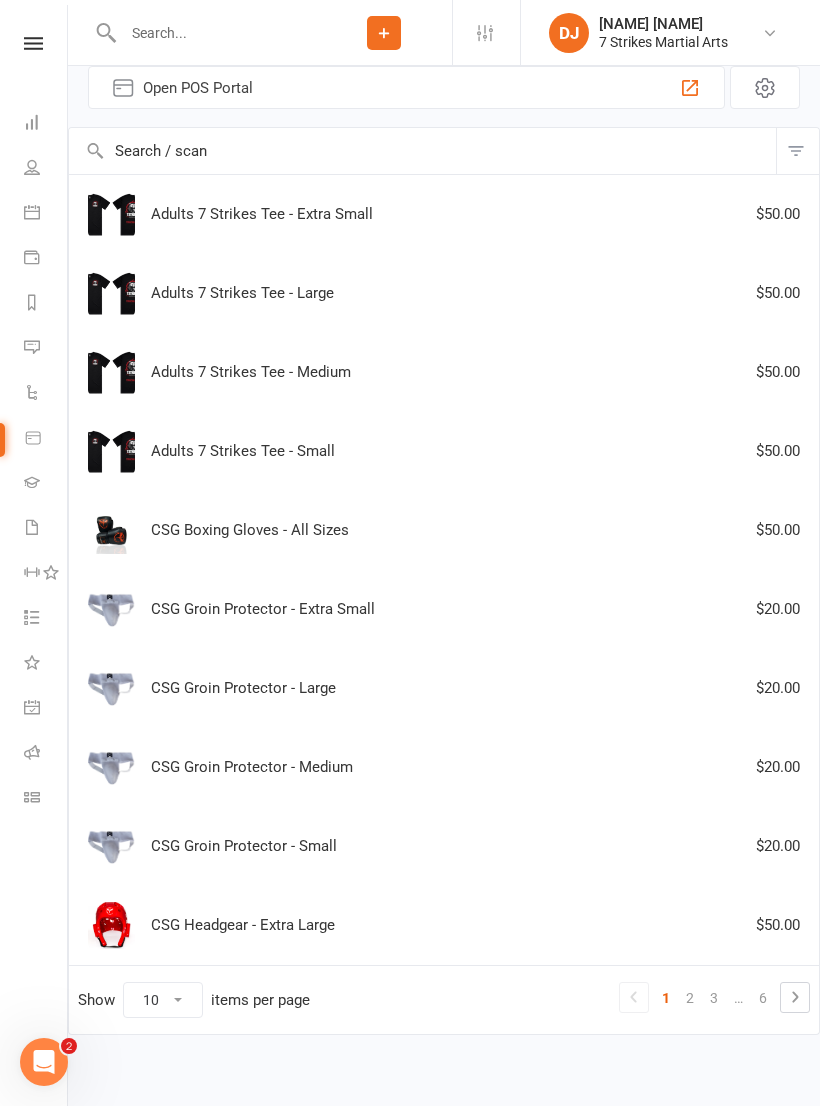 click on "3" at bounding box center (714, 998) 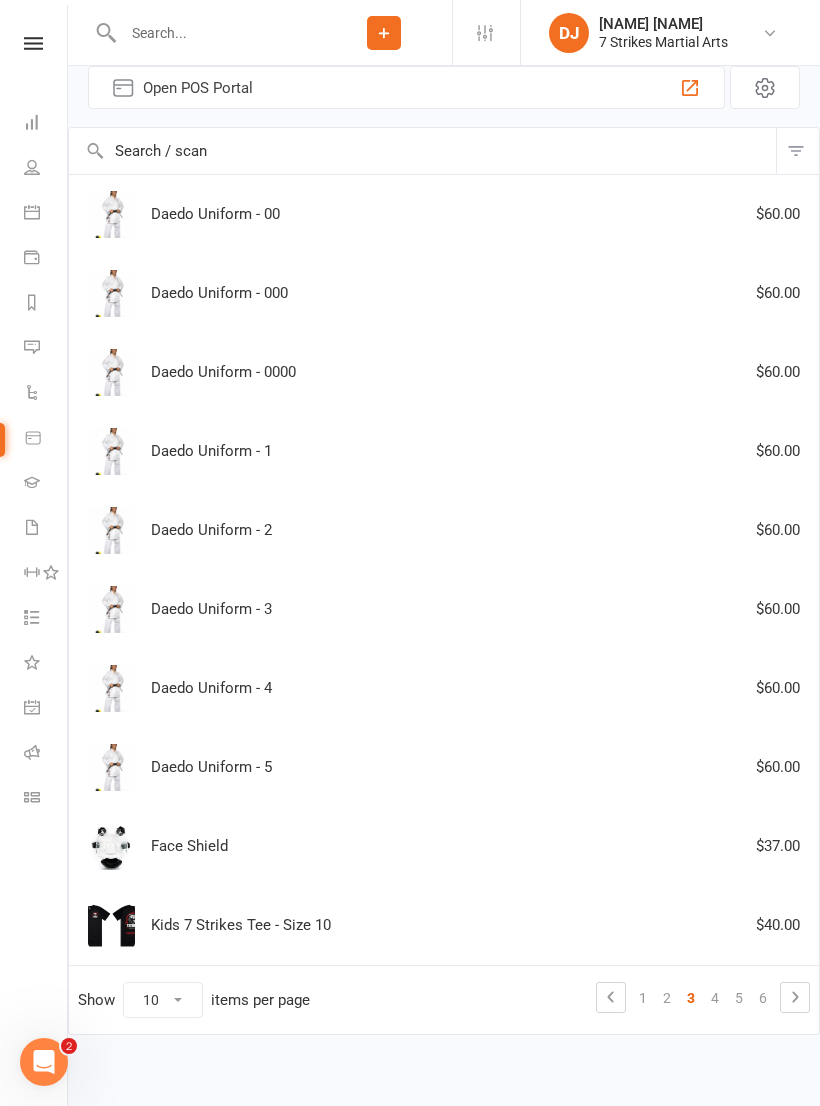 click on "4" at bounding box center [715, 998] 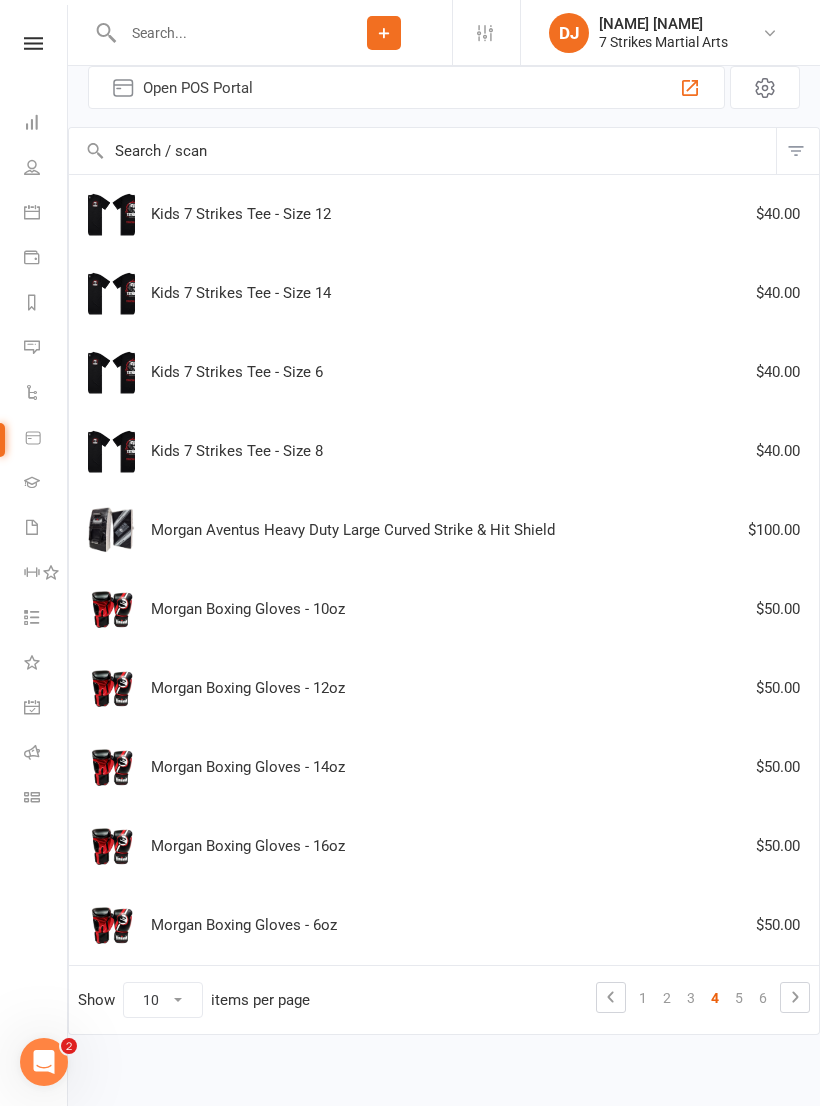 click on "Kids 7 Strikes Tee -  Size 14 $40.00" at bounding box center (444, 293) 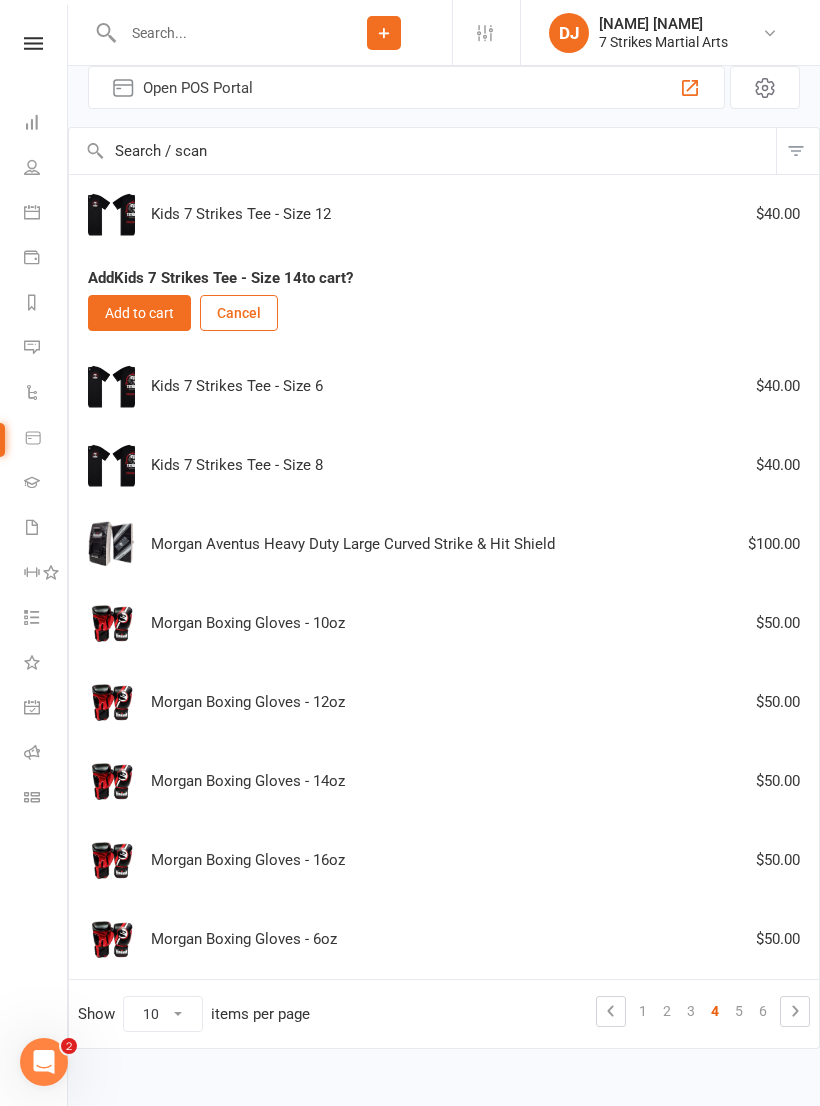 click on "Add to cart" at bounding box center [139, 313] 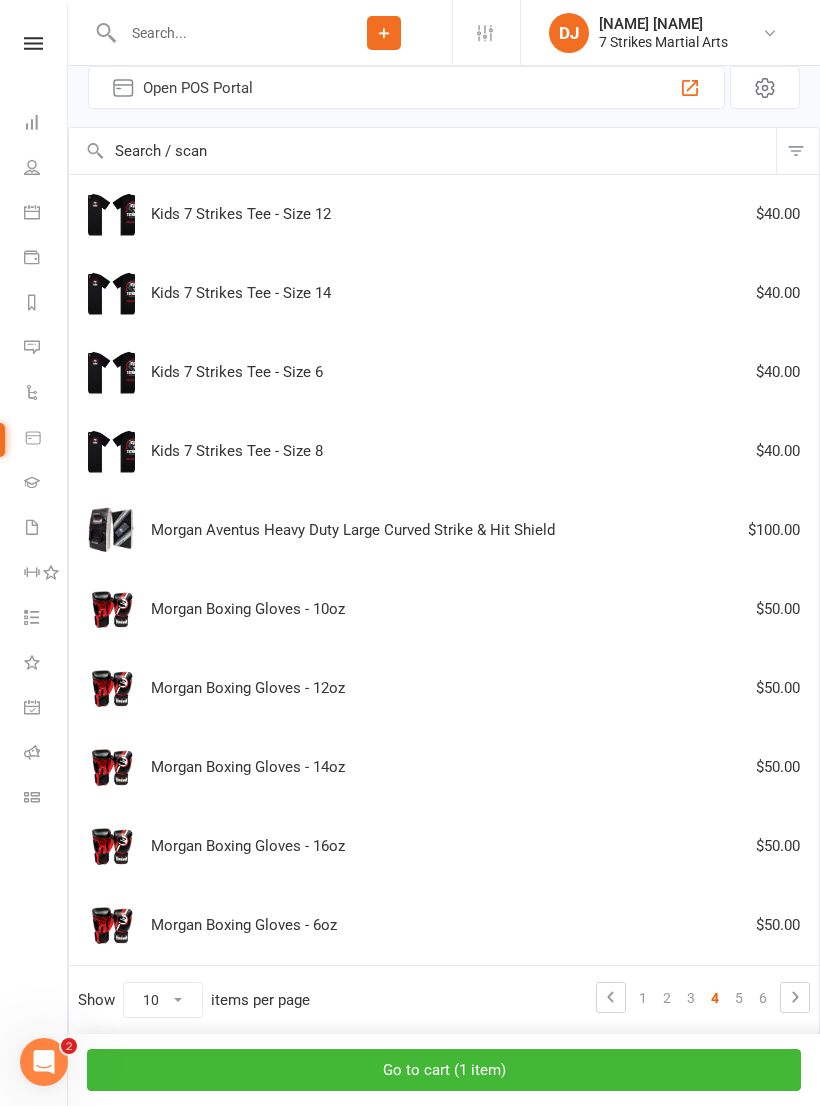 click on "Go to cart ( 1 item )" at bounding box center [444, 1070] 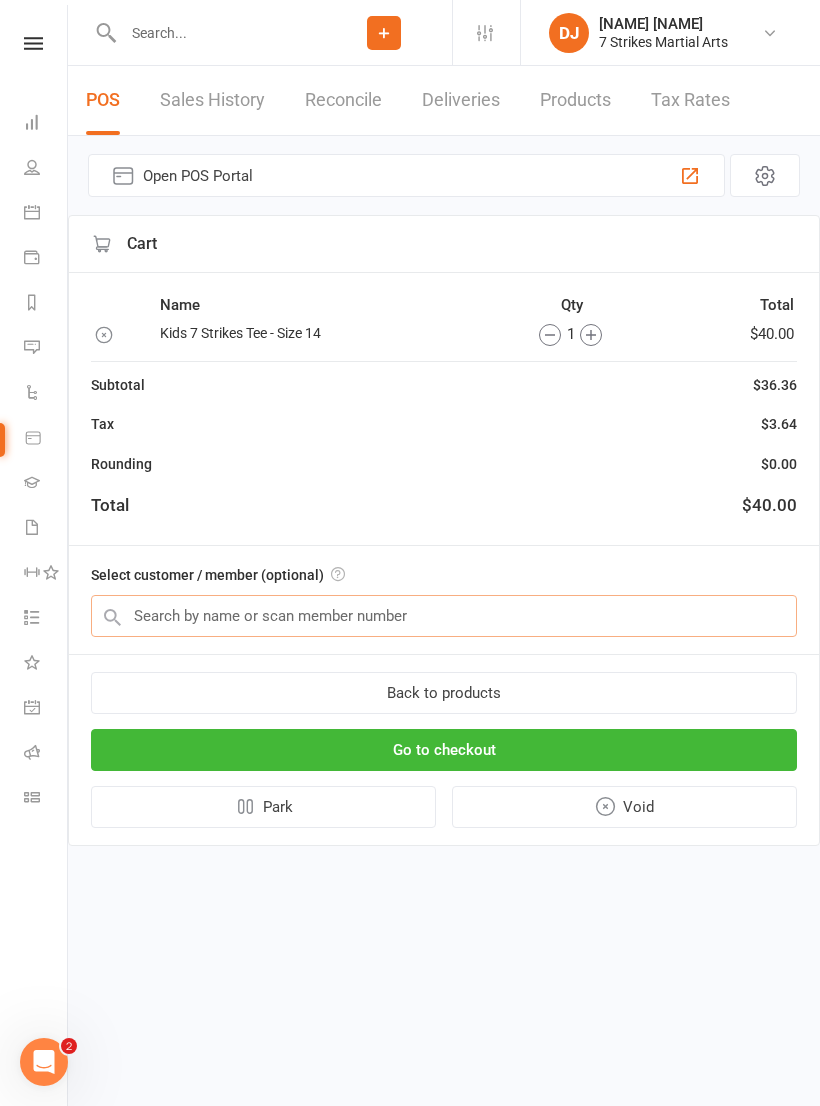 click at bounding box center (444, 616) 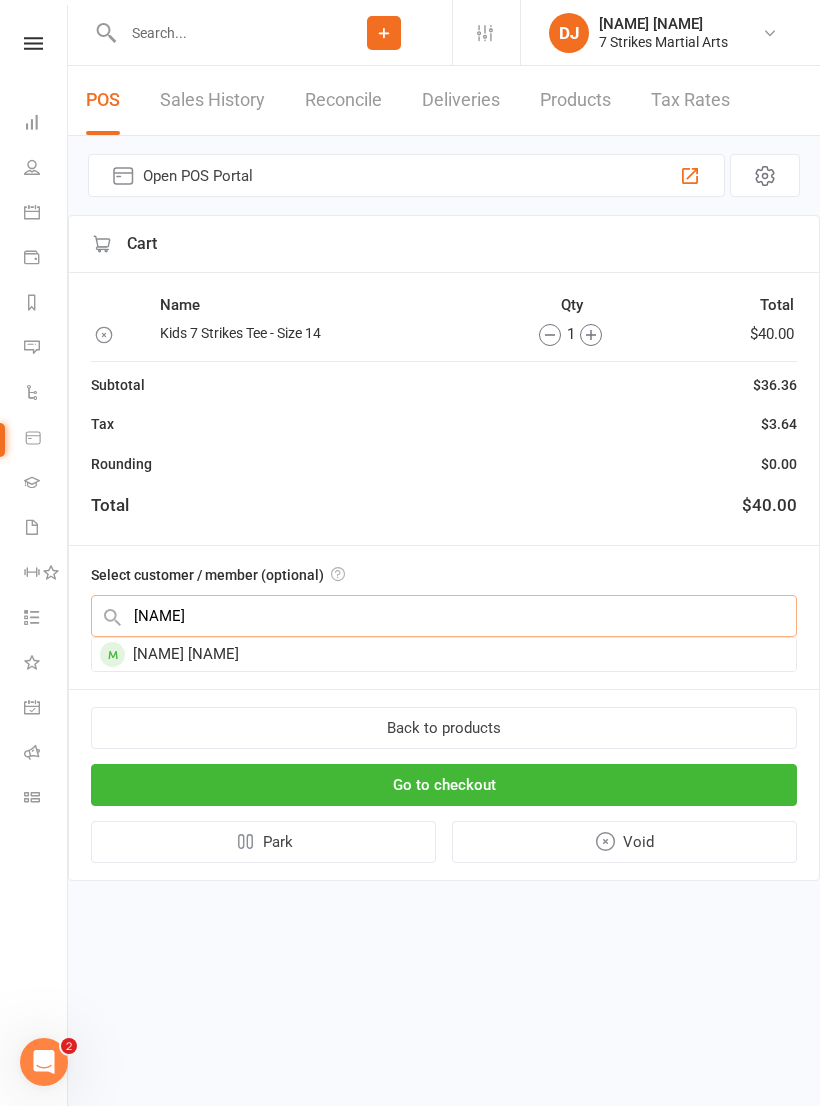 type on "Aniru" 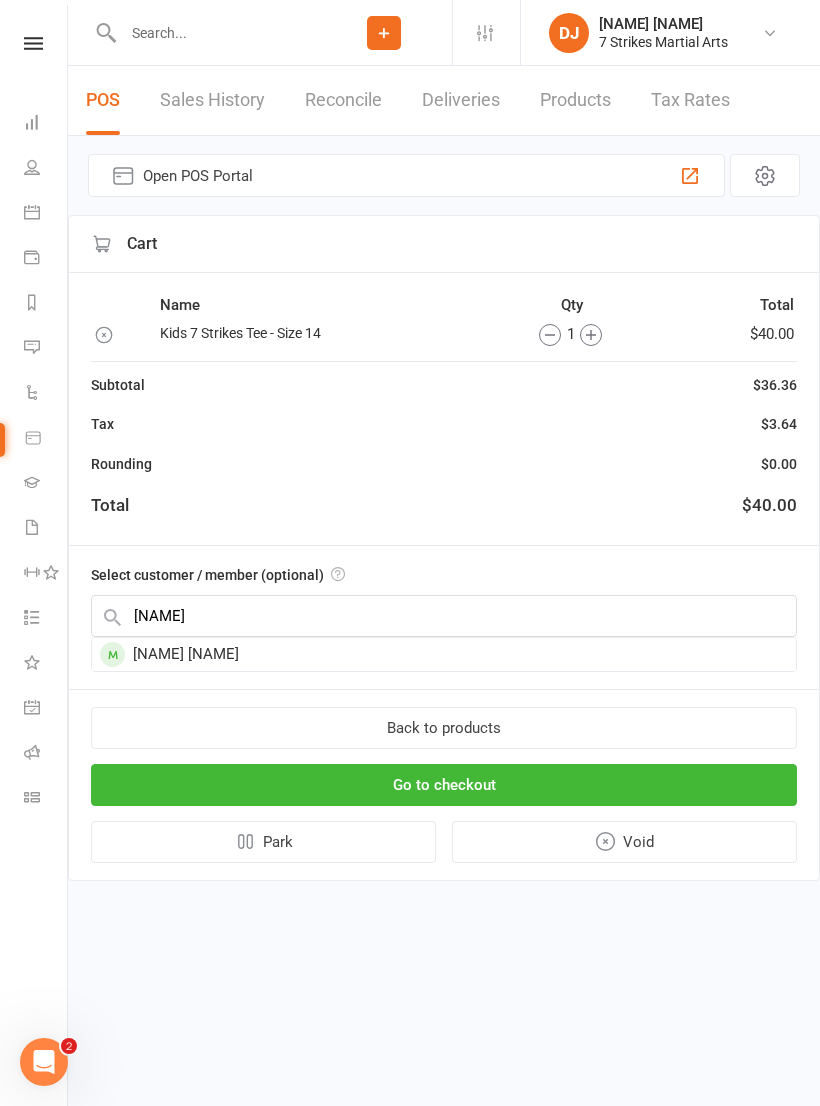 click on "[FIRST] [LAST]" at bounding box center (444, 654) 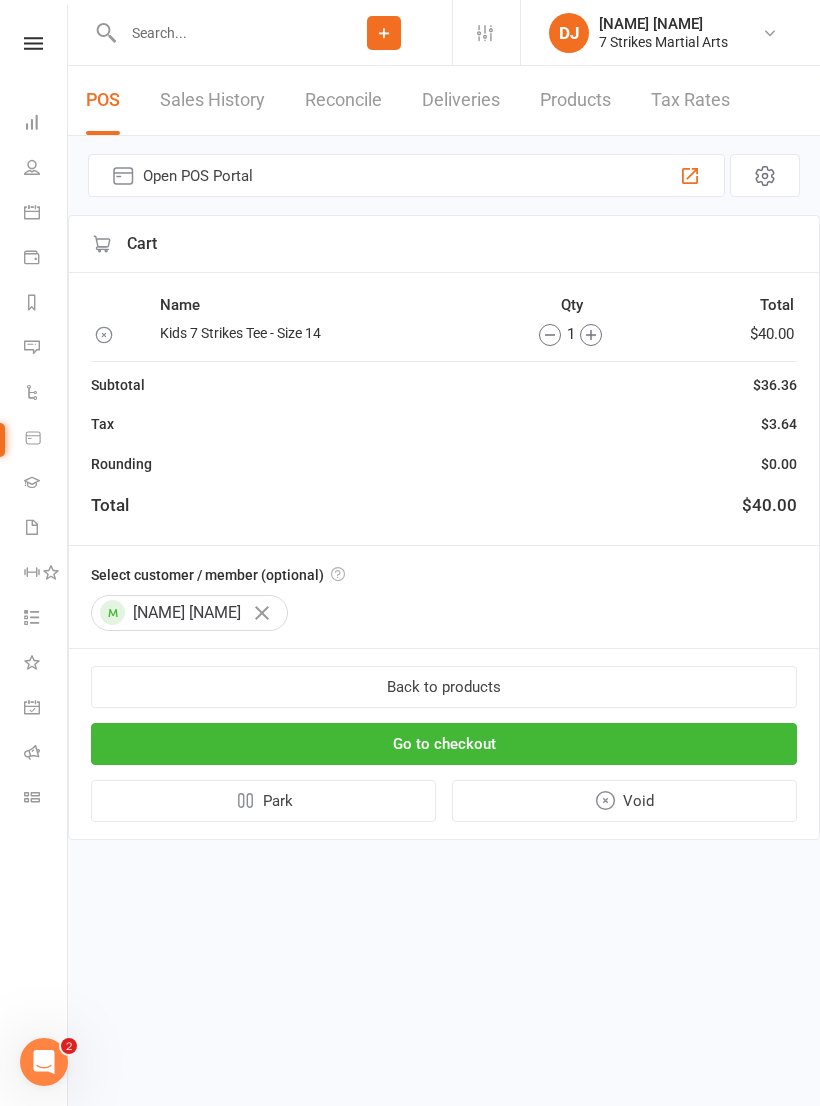 click on "Go to checkout" at bounding box center [444, 744] 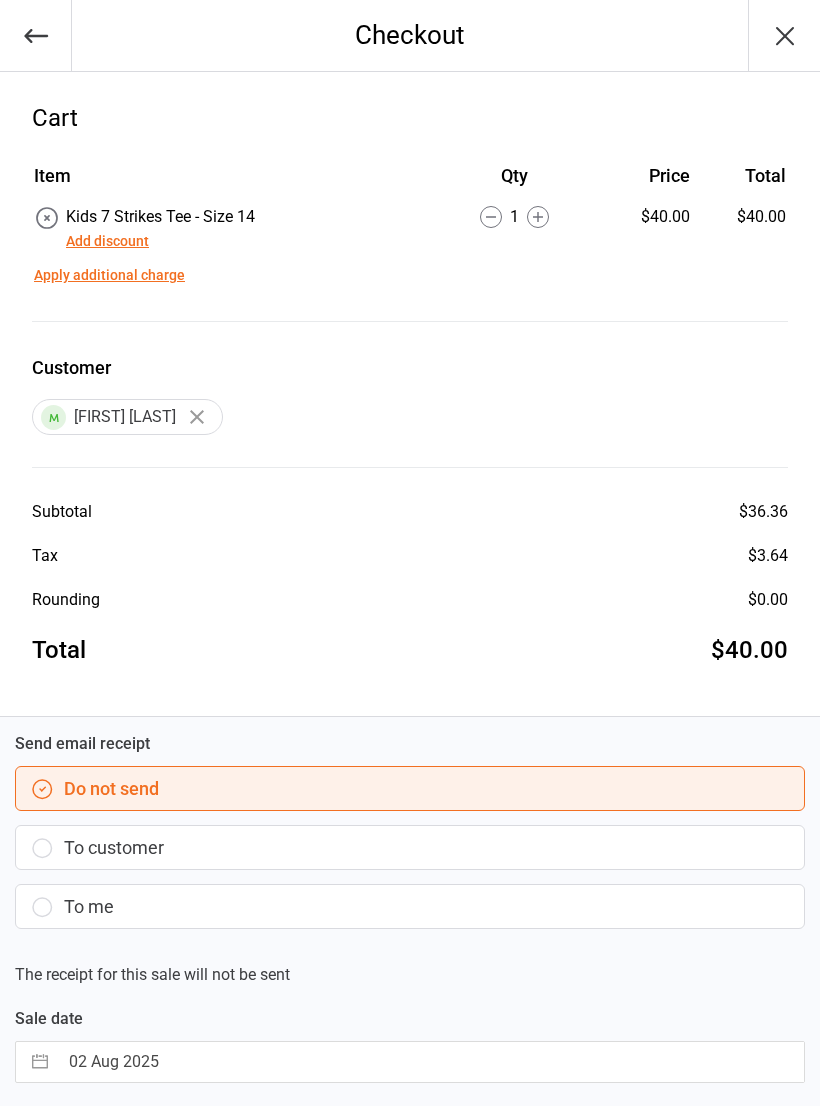 scroll, scrollTop: 0, scrollLeft: 0, axis: both 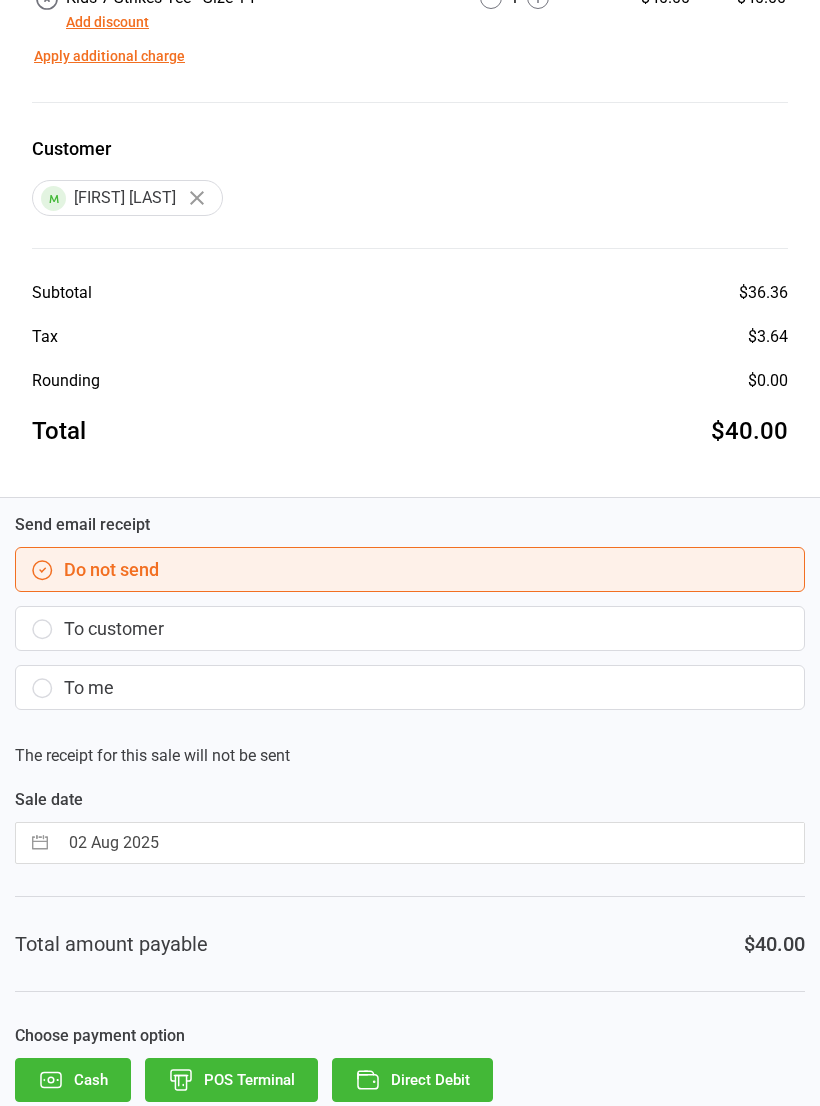 click on "To customer" at bounding box center [410, 628] 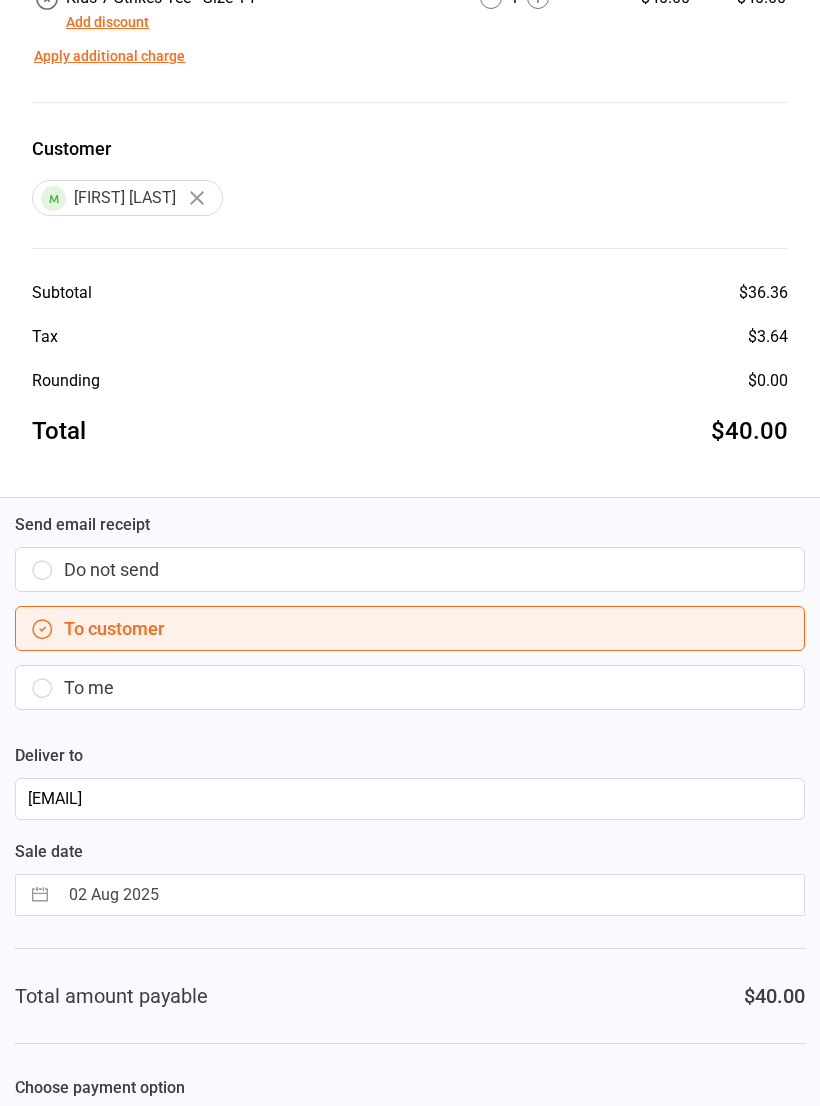 scroll, scrollTop: 271, scrollLeft: 0, axis: vertical 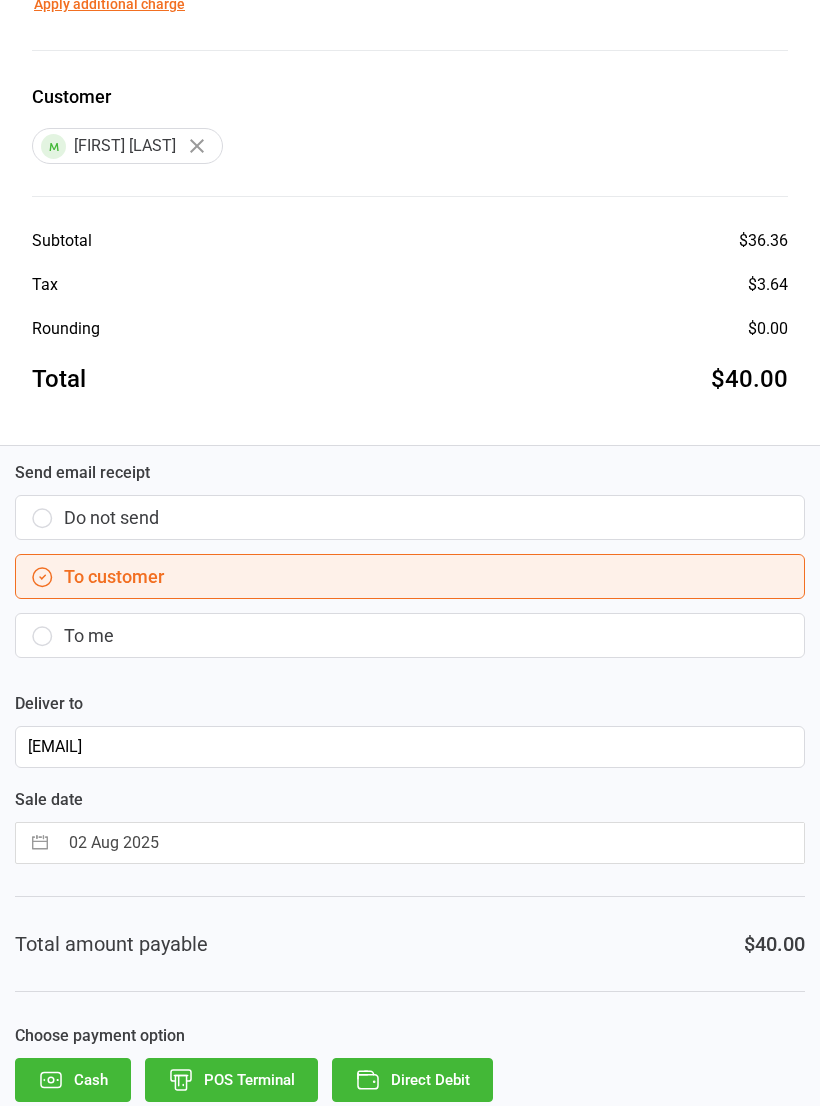 click on "Direct Debit" at bounding box center [412, 1080] 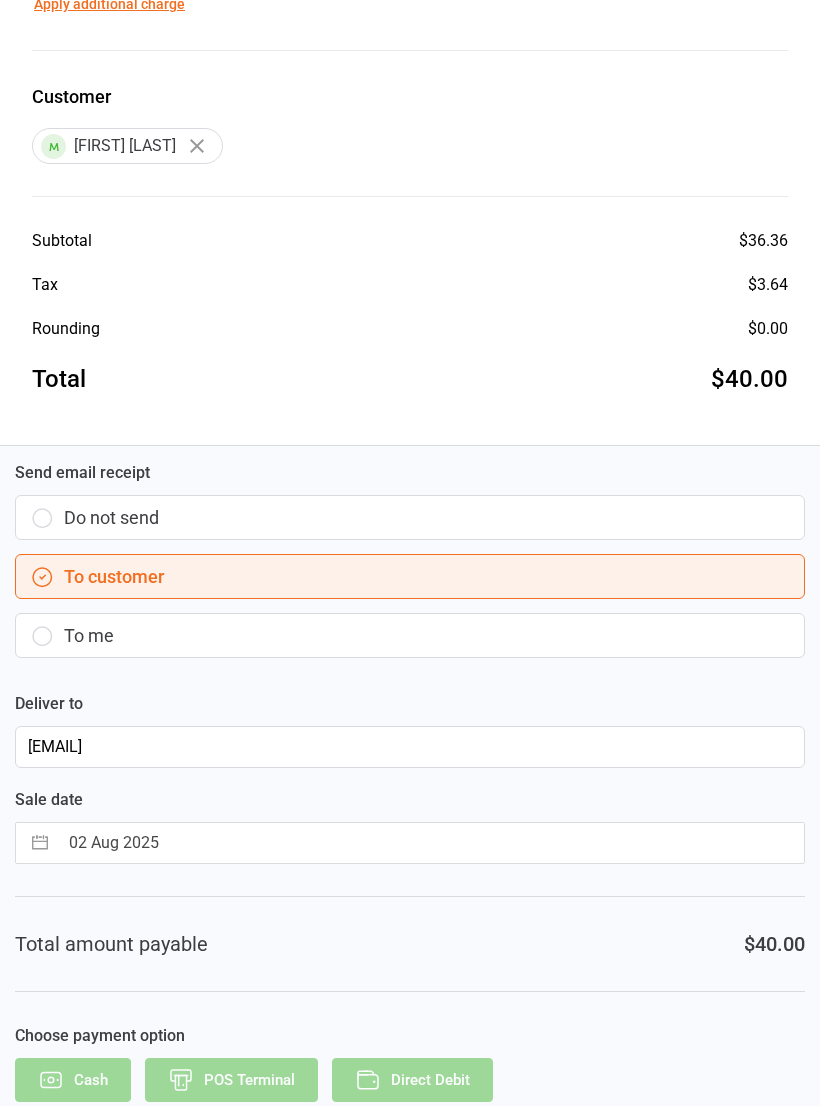 scroll, scrollTop: 0, scrollLeft: 0, axis: both 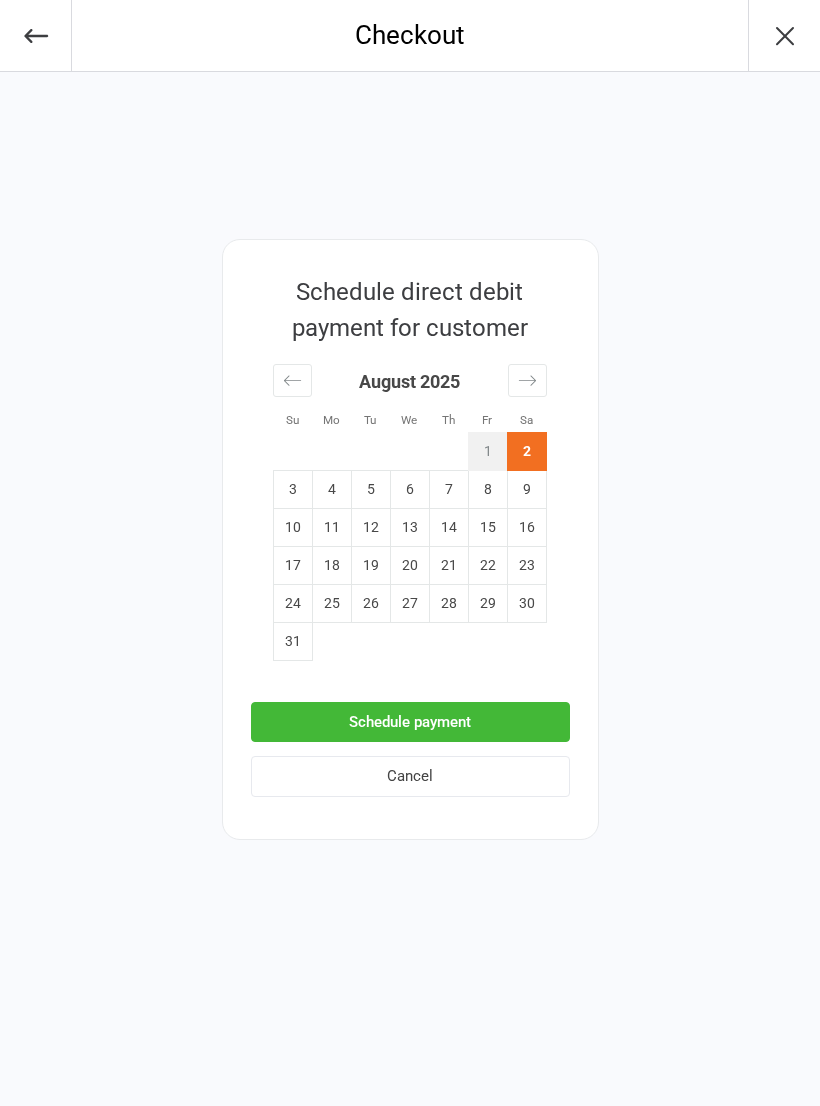 click on "Schedule payment" at bounding box center (410, 722) 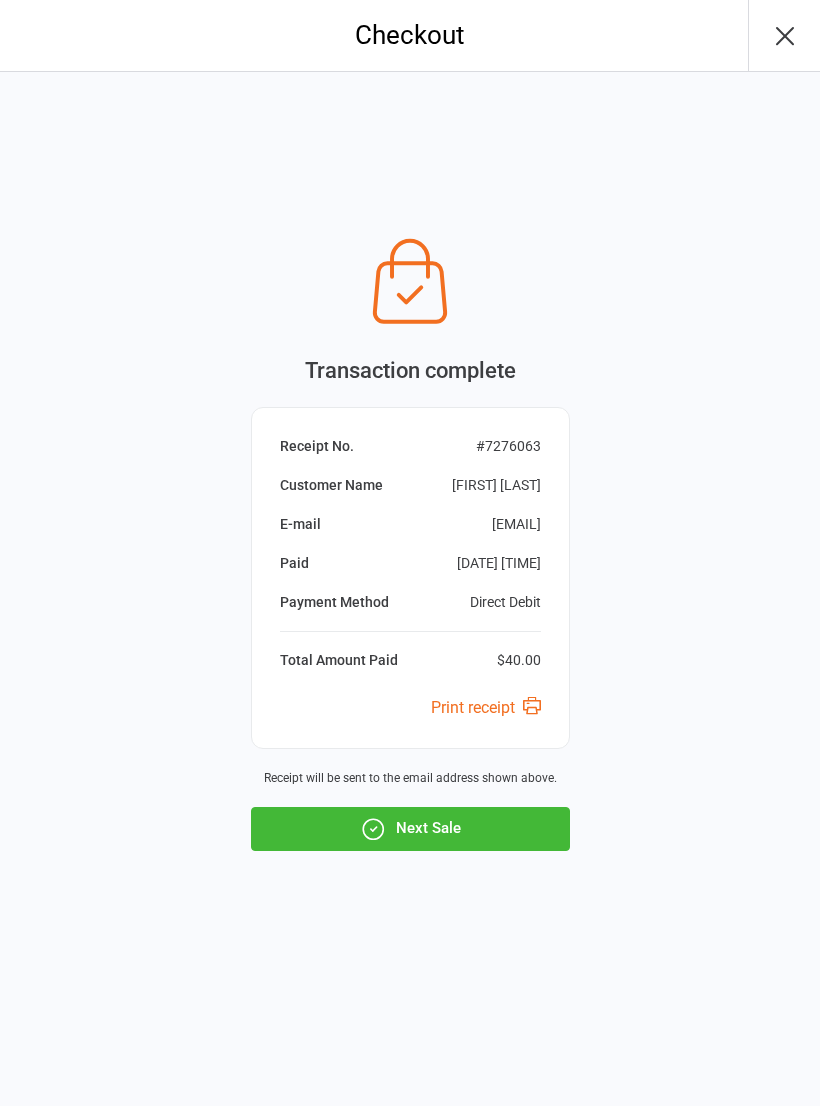 click on "Next Sale" at bounding box center [410, 829] 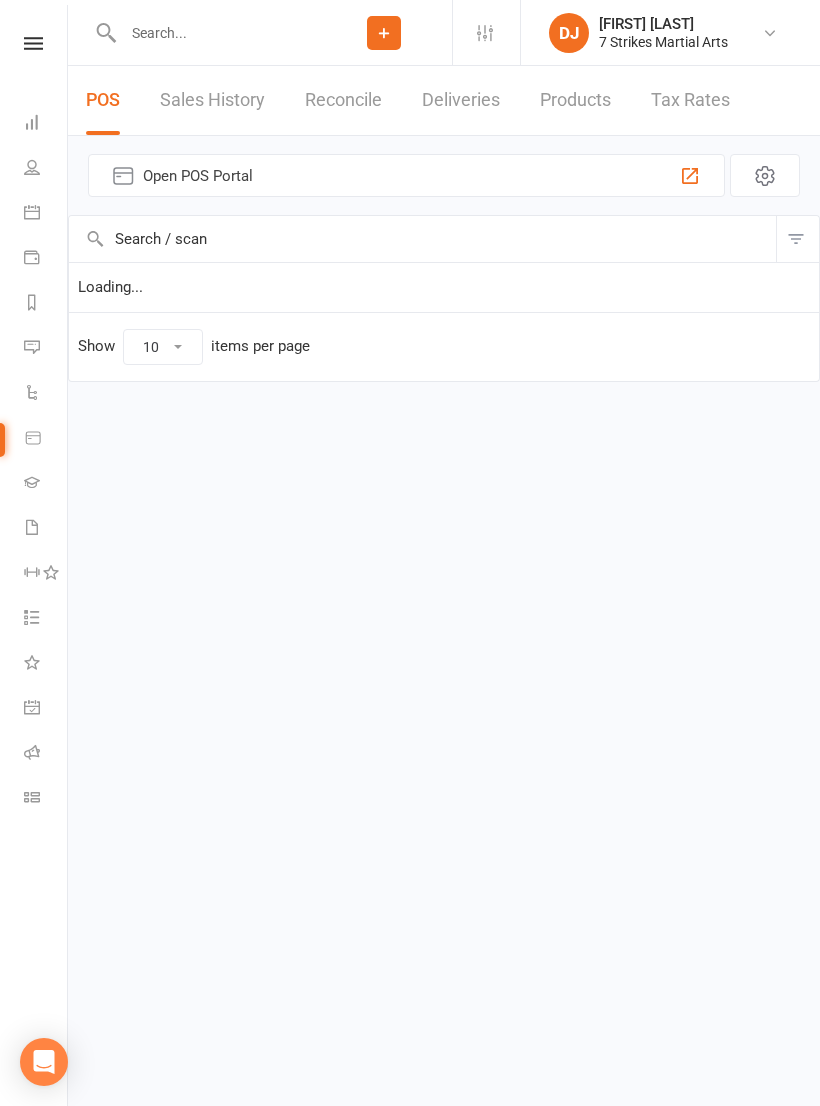 scroll, scrollTop: 0, scrollLeft: 0, axis: both 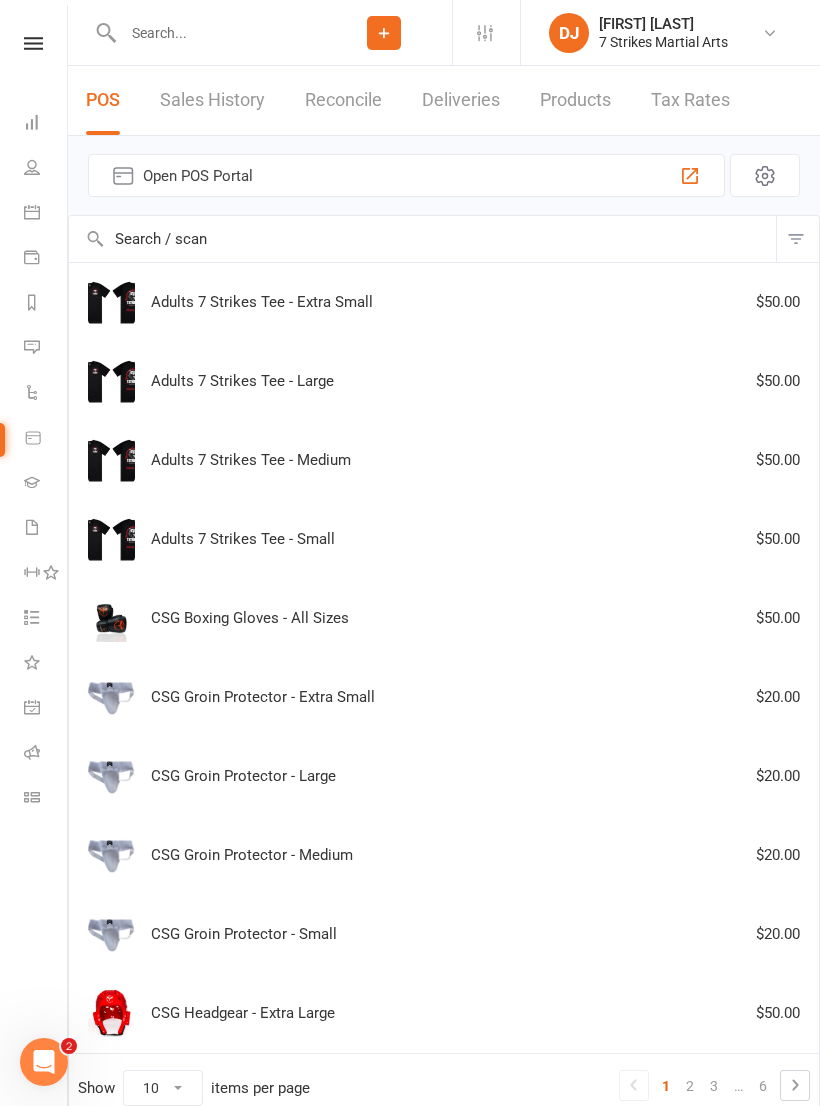 click at bounding box center [33, 43] 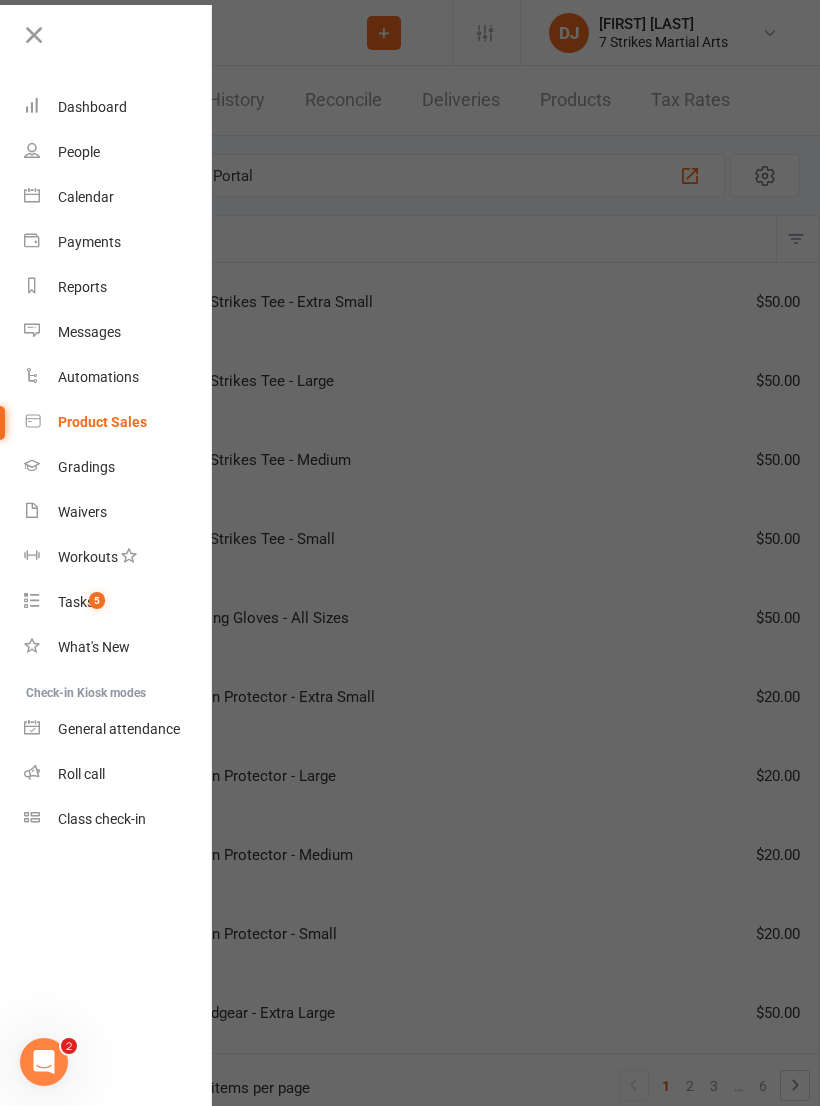 click at bounding box center (34, 35) 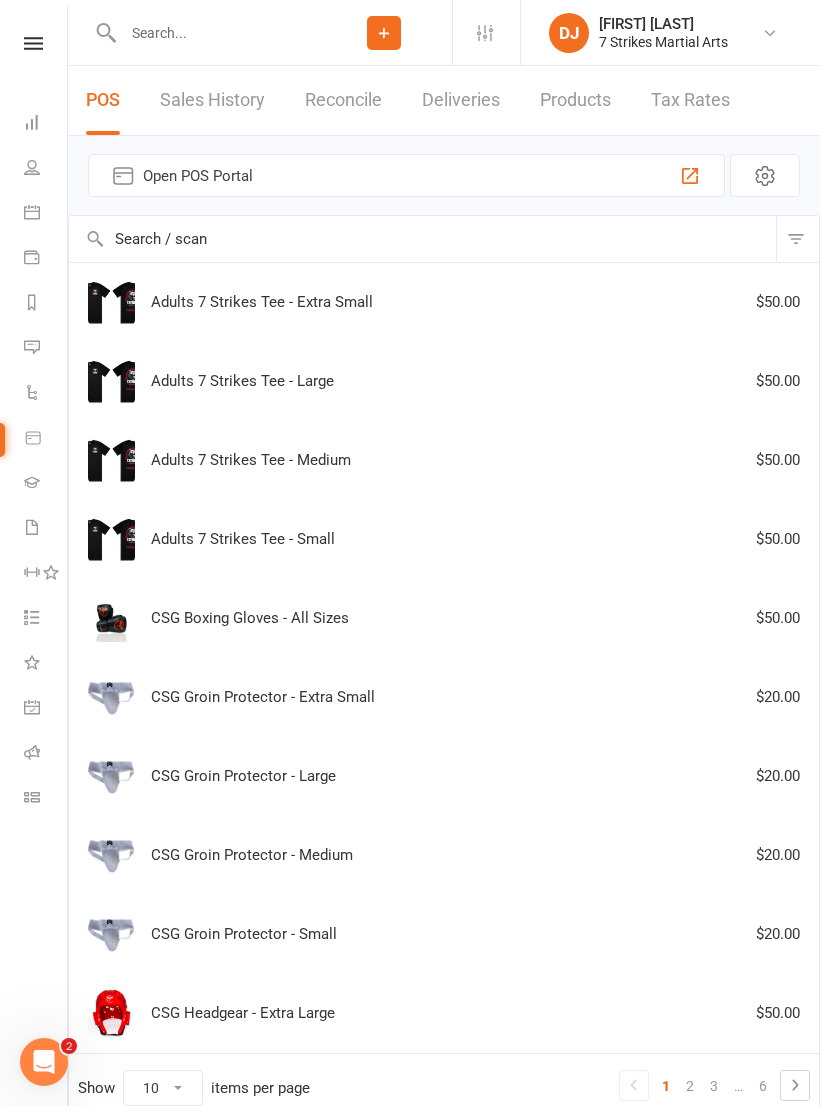 click on "DJ Daniel Jancek 7 Strikes Martial Arts" at bounding box center (668, 33) 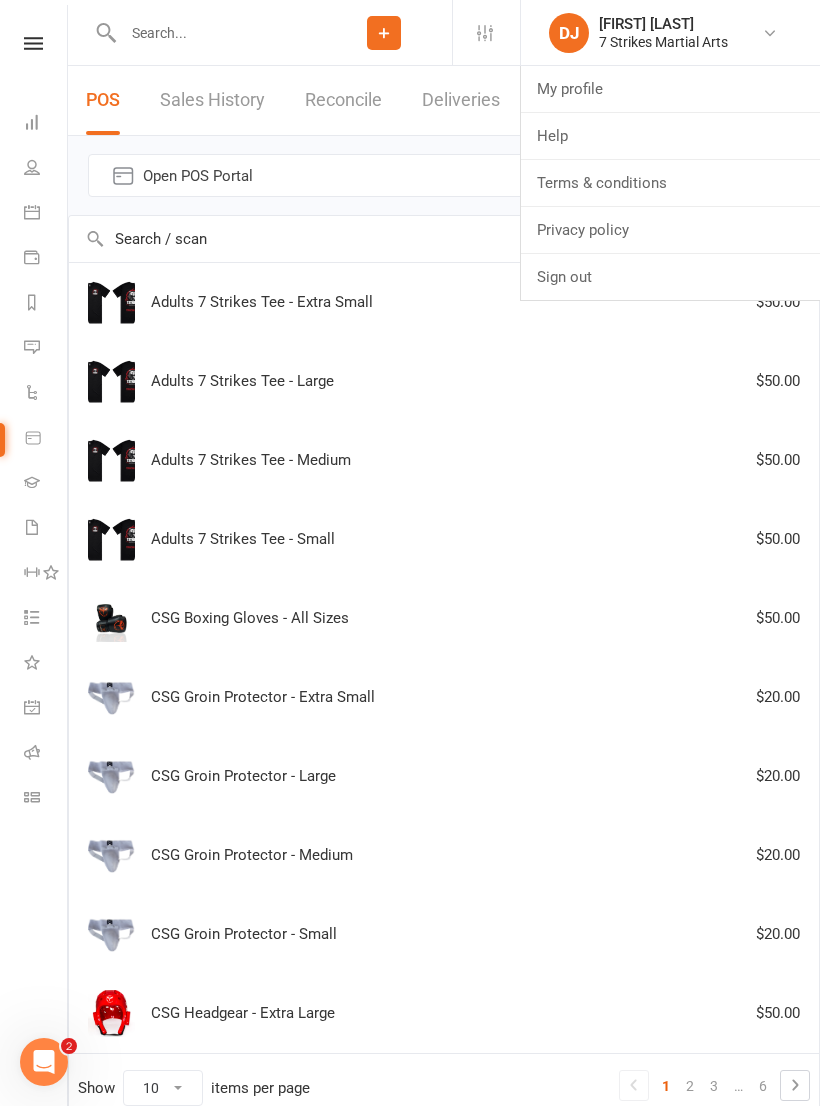click on "Product sales Open POS Portal + New Product Filter Adults 7 Strikes Tee - Extra Small $50.00 Adults 7 Strikes Tee - Large $50.00 Adults 7 Strikes Tee - Medium $50.00 Adults 7 Strikes Tee - Small $50.00 CSG Boxing Gloves - All Sizes $50.00 CSG Groin Protector - Extra Small $20.00 CSG Groin Protector - Large $20.00 CSG Groin Protector - Medium $20.00 CSG Groin Protector - Small $20.00 CSG Headgear - Extra Large $50.00 Show 10 25 50 100 items per page 1 2 3 … 6 Cart Cart empty Subtotal $0.00 Tax $0.00 Rounding $0.00 Total $0.00 Back to products" at bounding box center [444, 657] 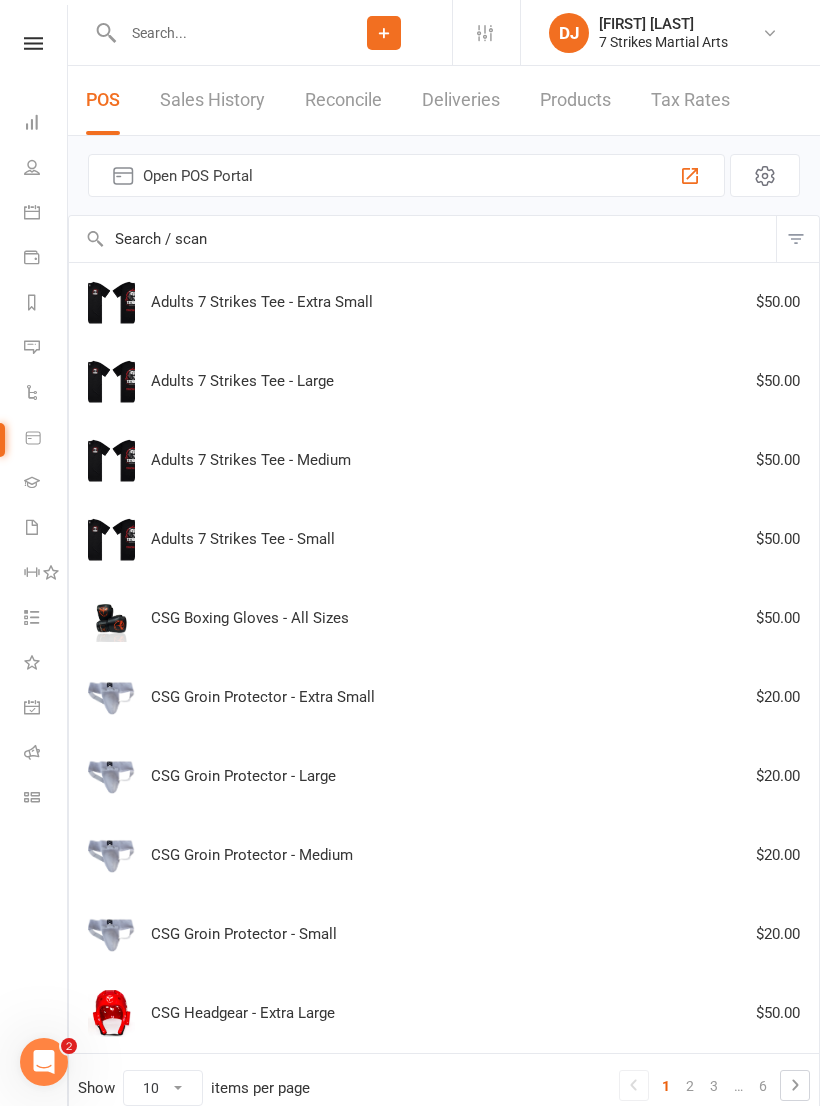 click on "Roll call" at bounding box center (46, 754) 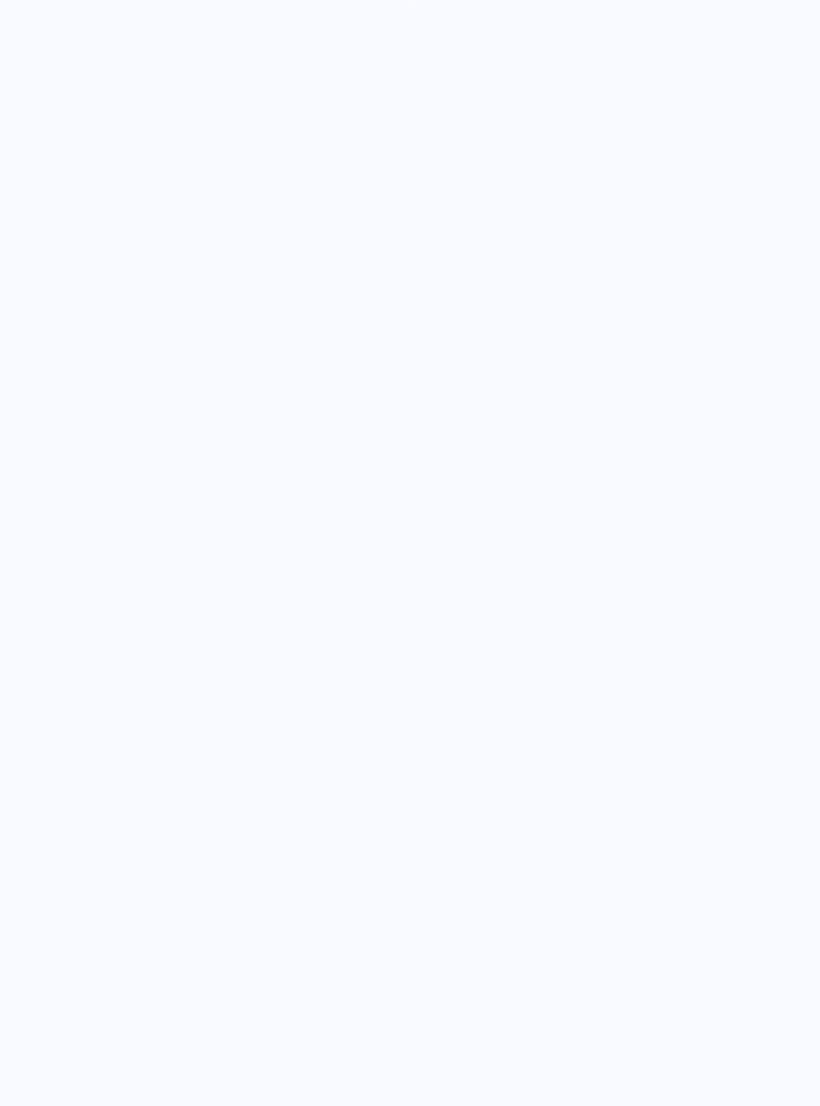 scroll, scrollTop: 0, scrollLeft: 0, axis: both 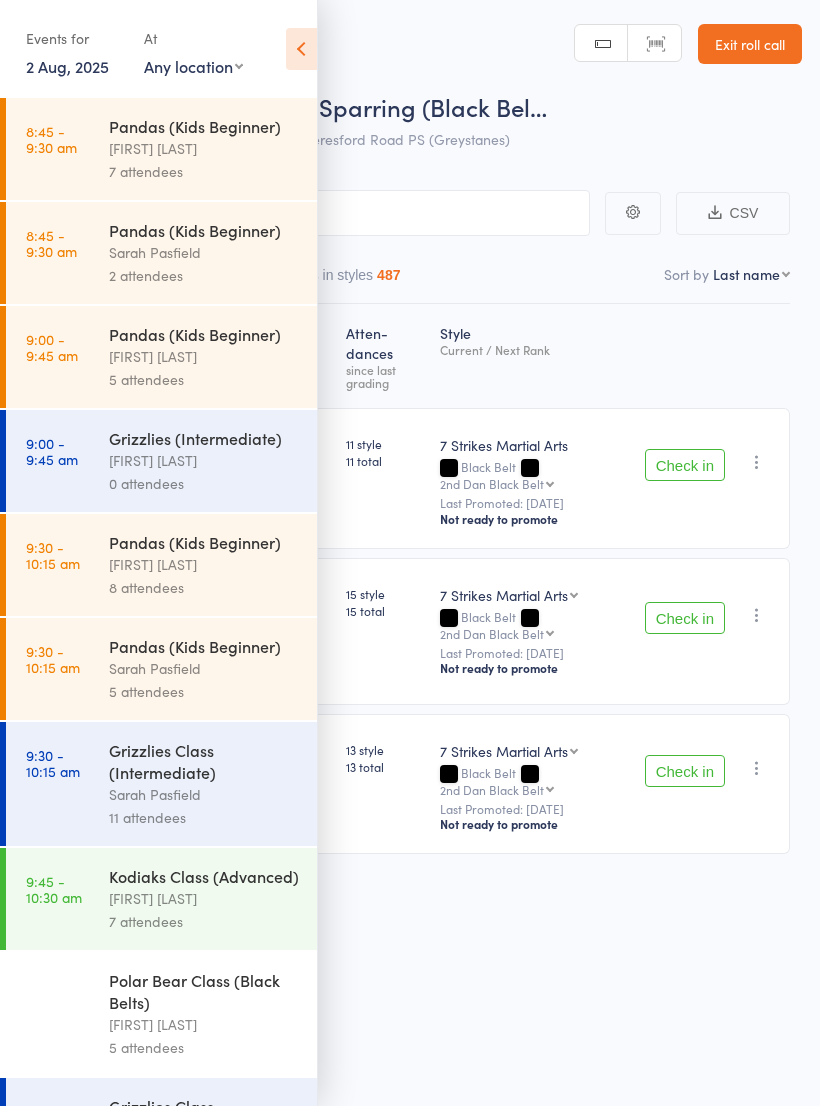 click at bounding box center [301, 49] 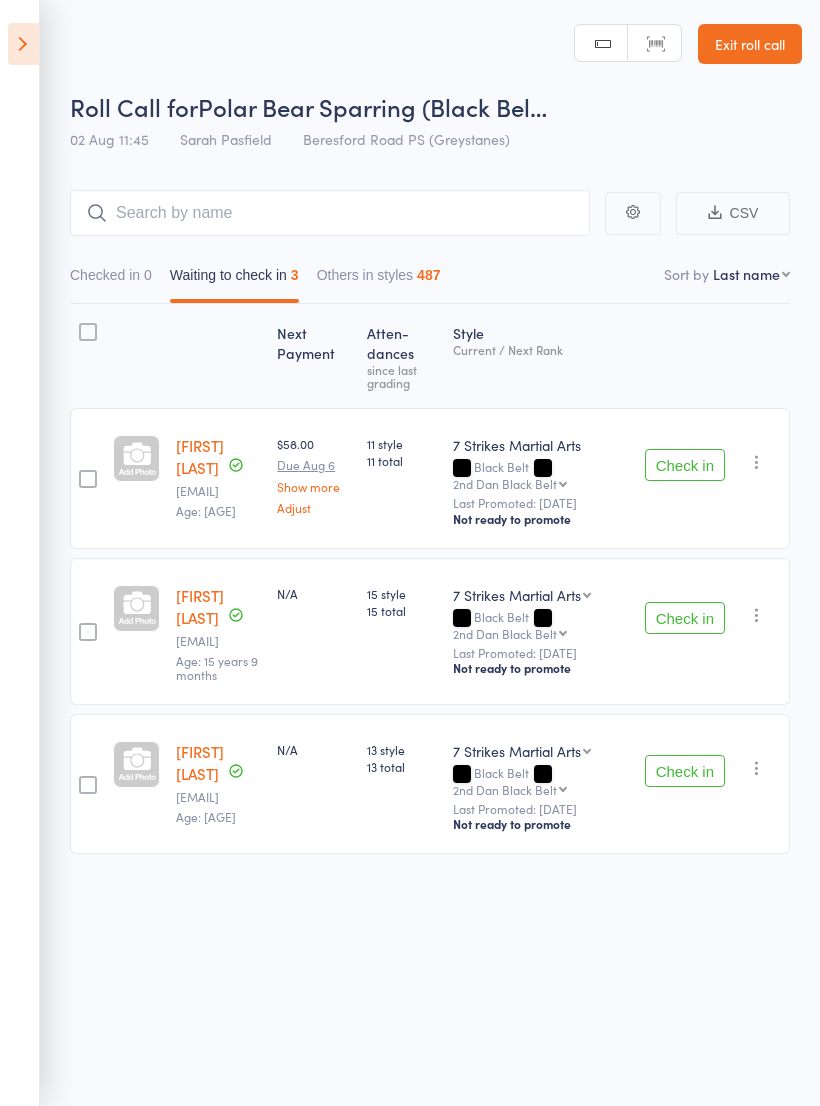 click at bounding box center [23, 44] 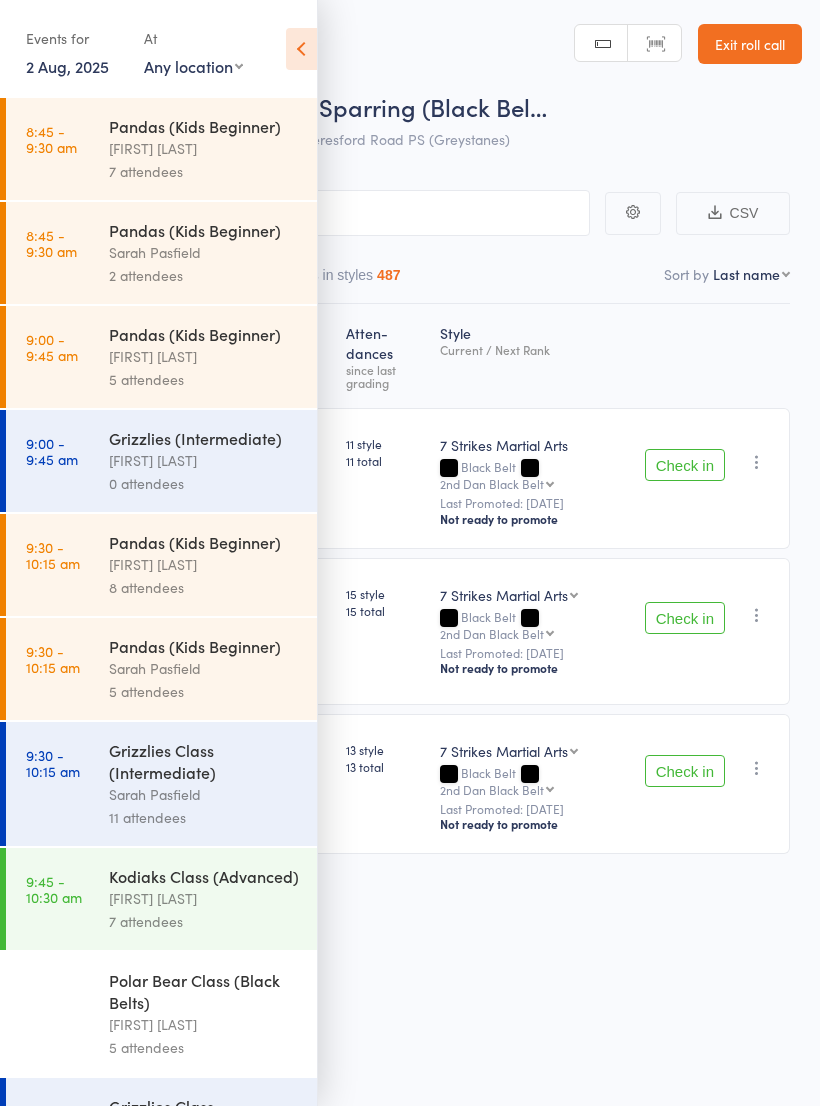 click on "Any location Wentworthville Community Centre Glendenning PS Kings Langley PS Beresford Road PS (Greystanes) Epping Heights PS Metella Road PS (Toongabbie) Truscott St PS (North Ryde) Ermington PS Jasper Road PS (Baulkham Hills)" at bounding box center [193, 66] 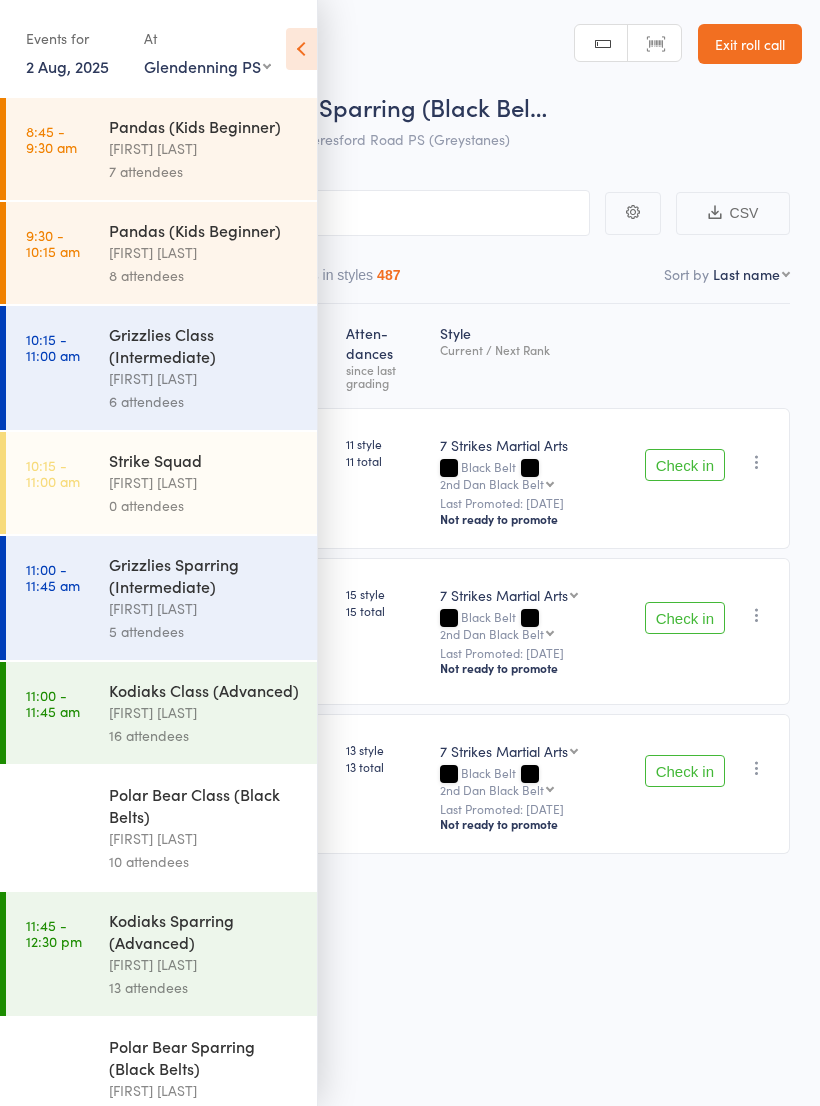 click at bounding box center [301, 49] 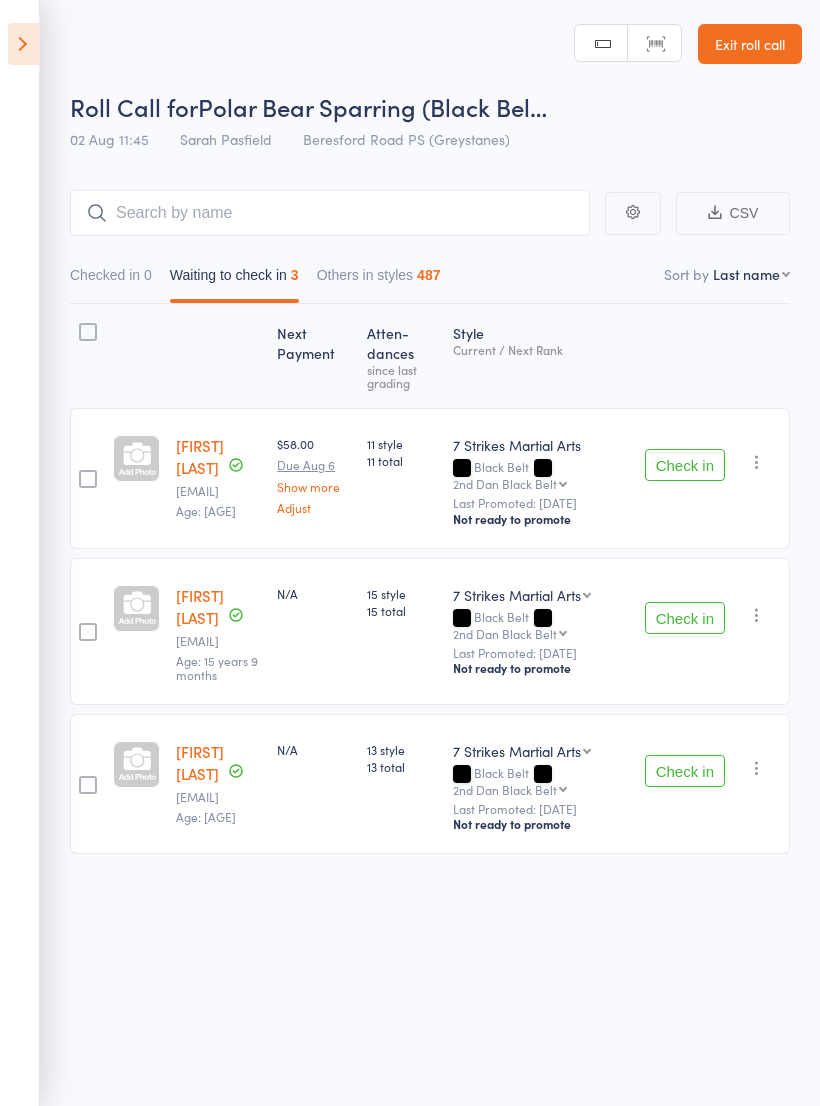 click on "Exit roll call" at bounding box center [750, 44] 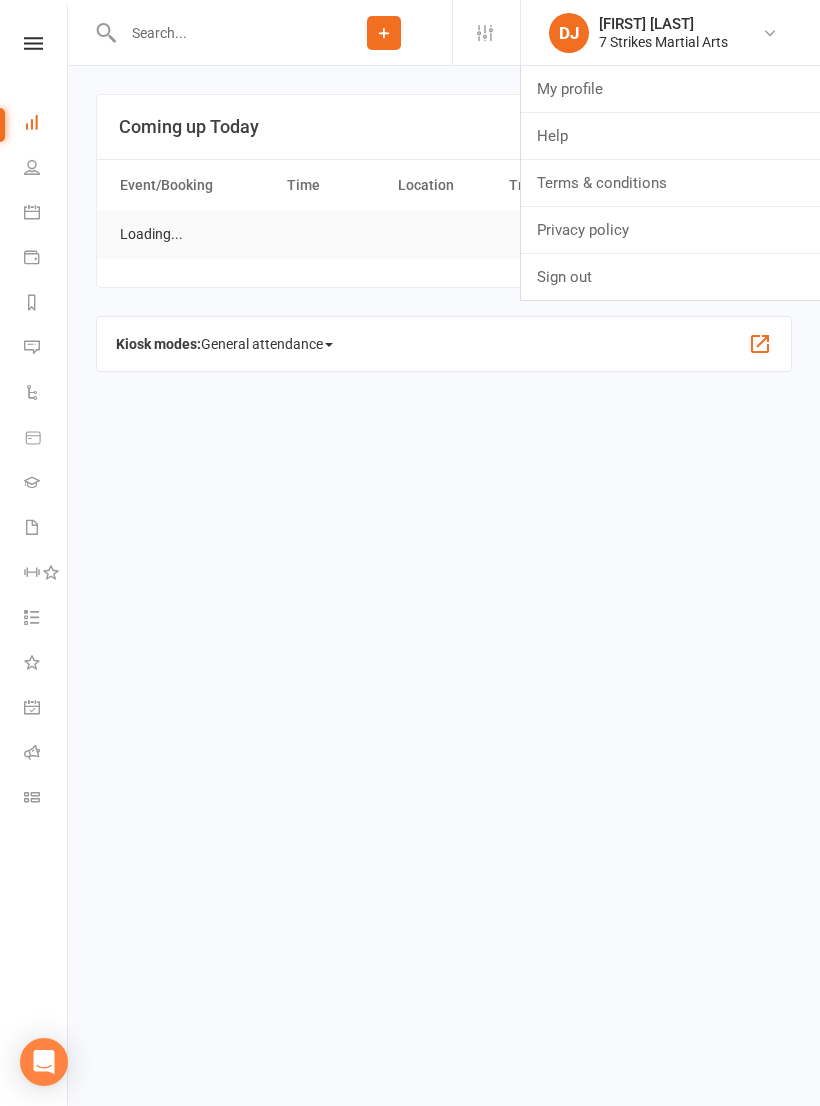 scroll, scrollTop: 0, scrollLeft: 0, axis: both 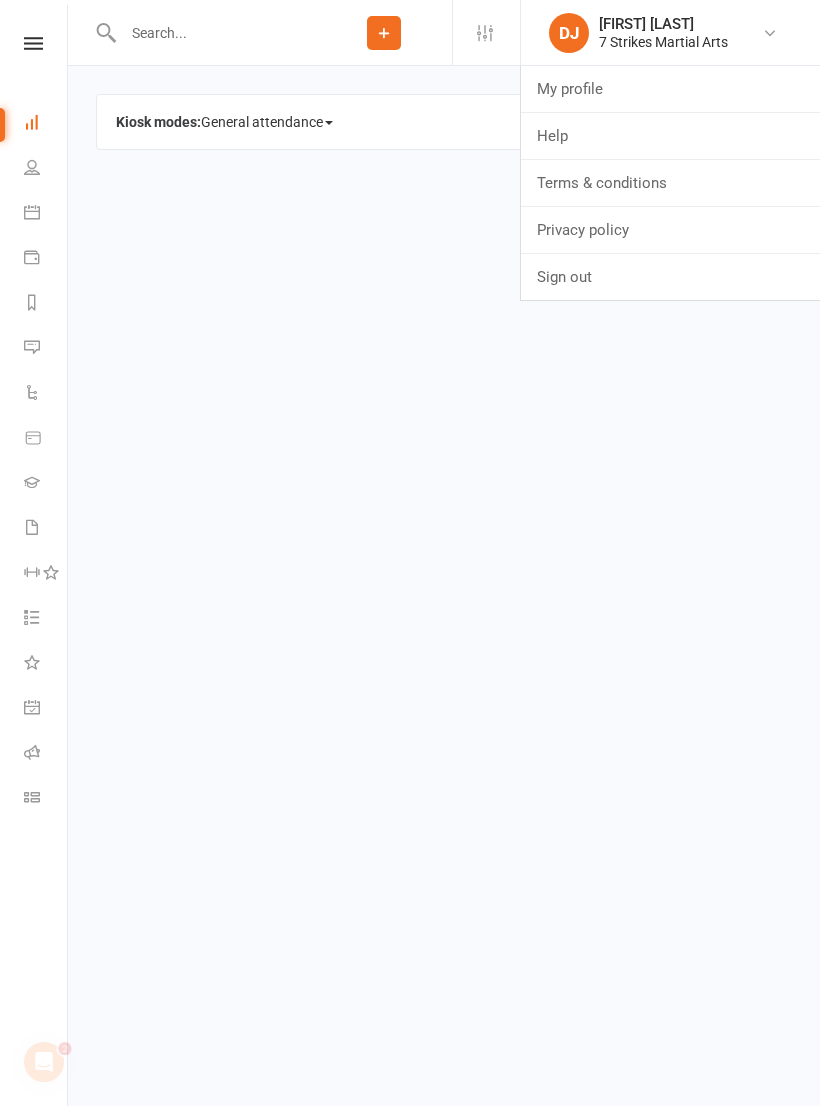 click on "Zam
Member
Non-attending contact
Class / event
Appointment
Grading event
Task
Membership plan
Bulk message
Add
Settings Membership Plans Event Templates Appointment Types Mobile App  Website Image Library Customize Contacts Bulk Imports Users Account Profile Clubworx API DJ [FIRST] [LAST] 7 Strikes Martial Arts My profile Help Terms & conditions  Privacy policy  Sign out Clubworx Dashboard People Calendar Payments Reports Messages   Automations   Product Sales Gradings   Waivers   Workouts   Tasks   5 What's New Check-in Kiosk modes General attendance Roll call Class check-in × × × Coming up Today Event/Booking Time Location Trainer Attendees Waitlist No events
Class kiosk mode Member self check-in Roll call kiosk mode Class" at bounding box center [410, 103] 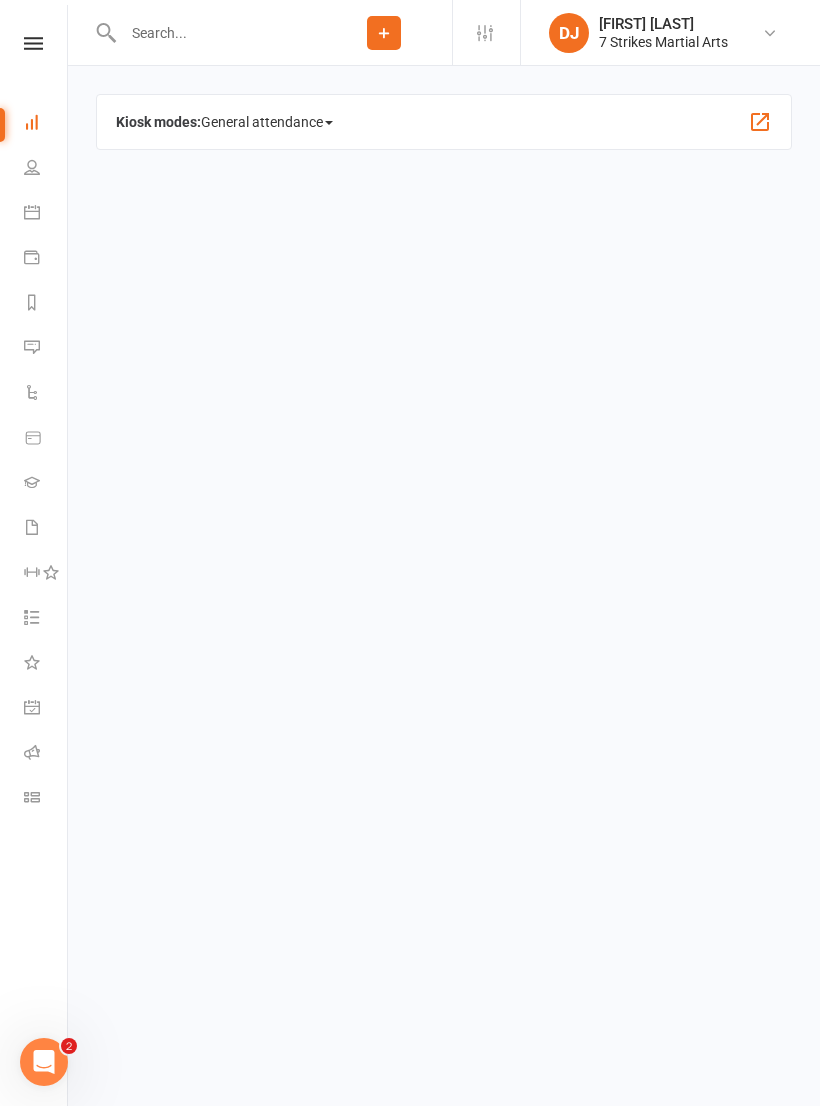 click at bounding box center [33, 43] 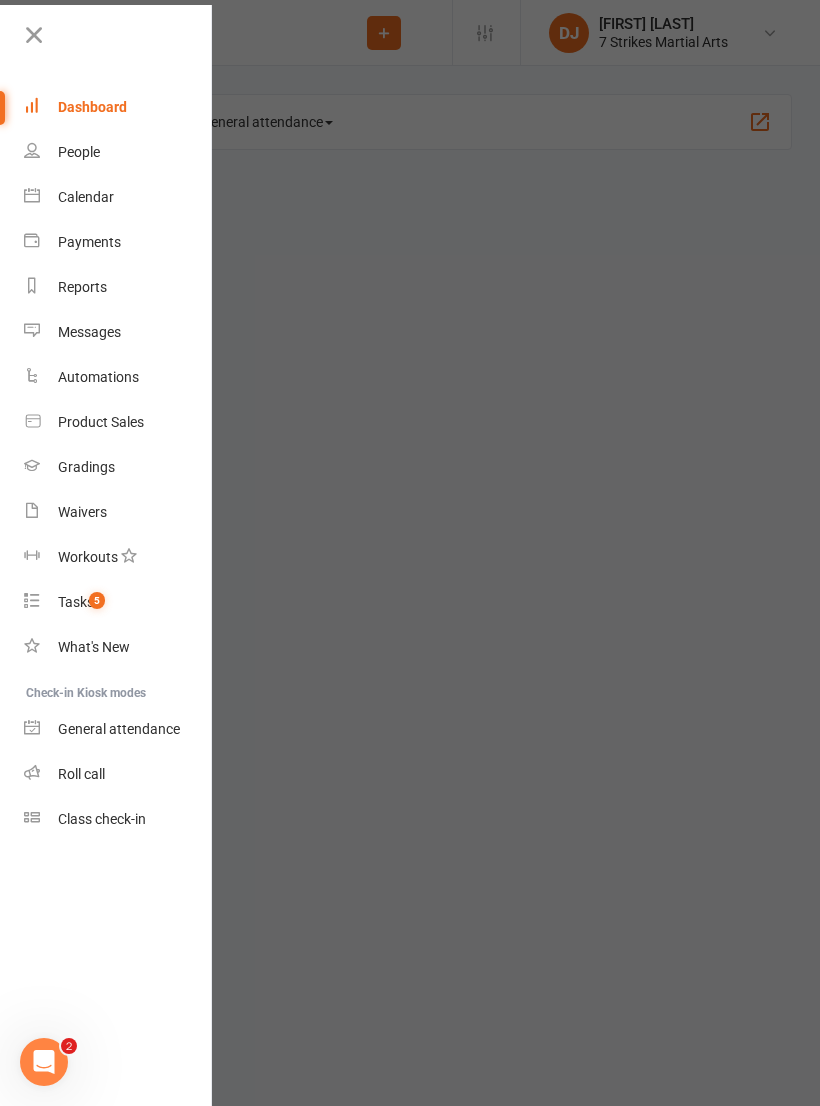 click on "Product Sales" at bounding box center (101, 422) 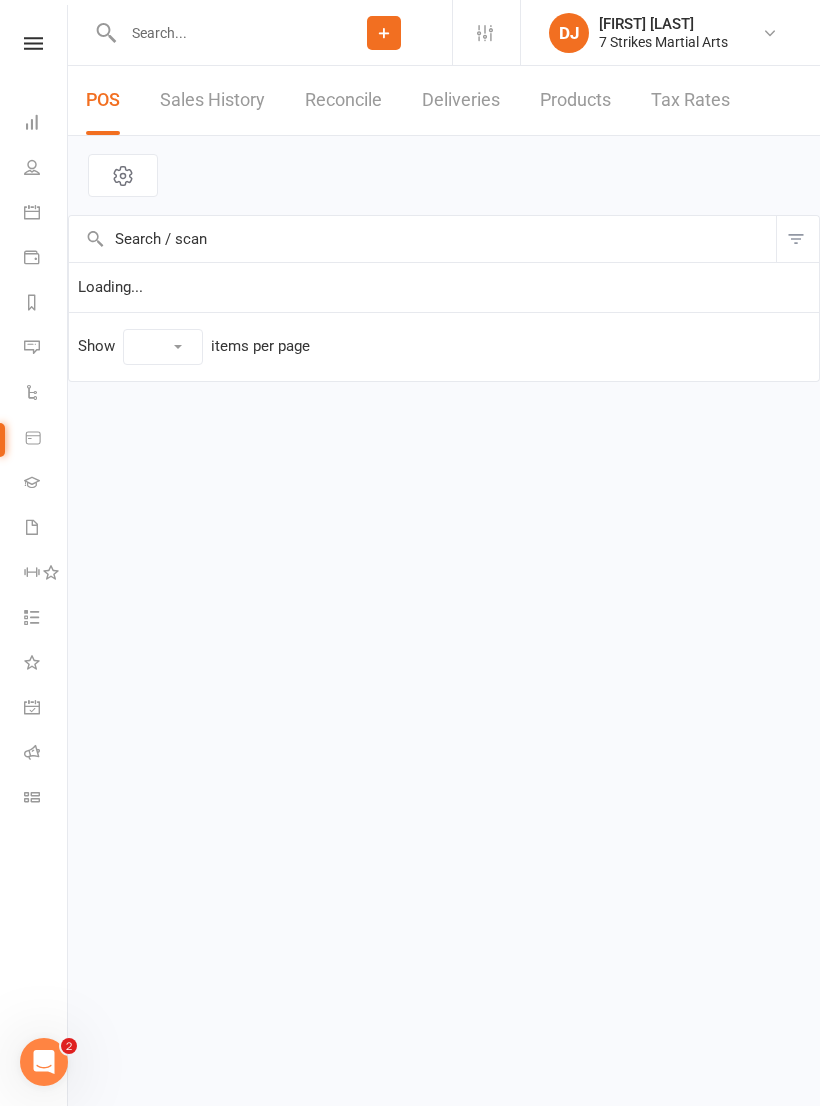 select on "10" 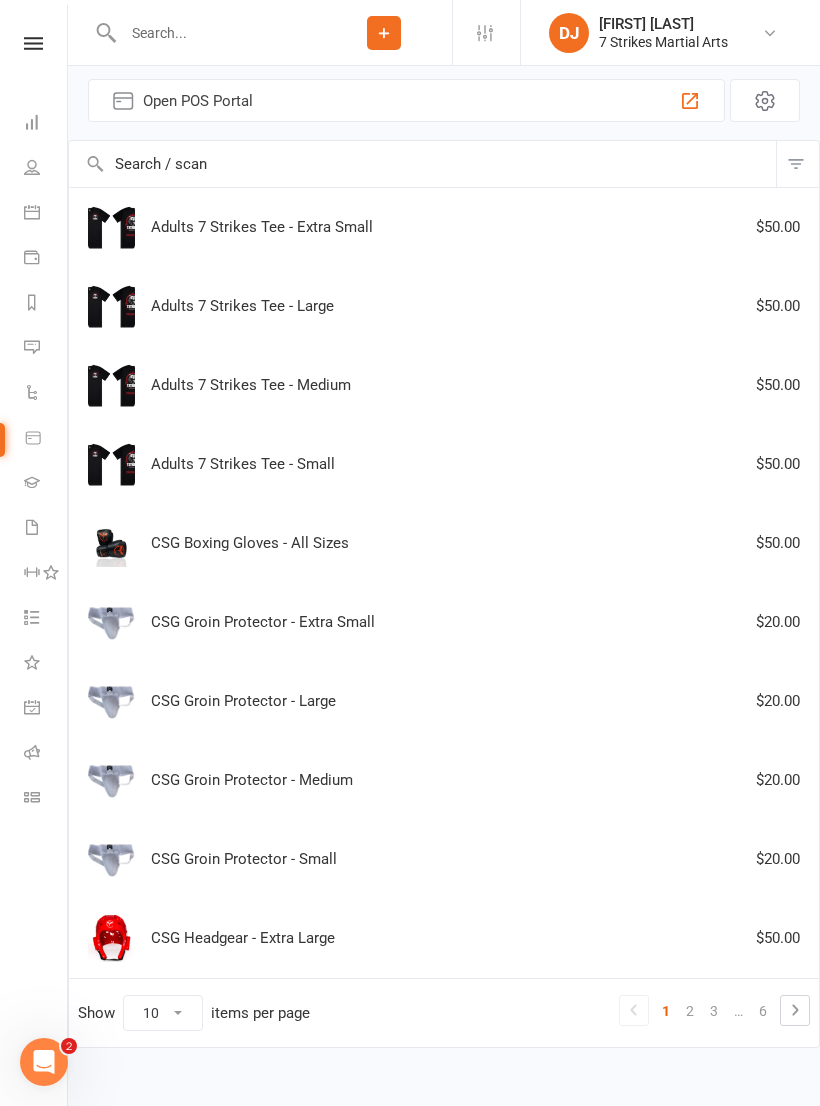 scroll, scrollTop: 88, scrollLeft: 0, axis: vertical 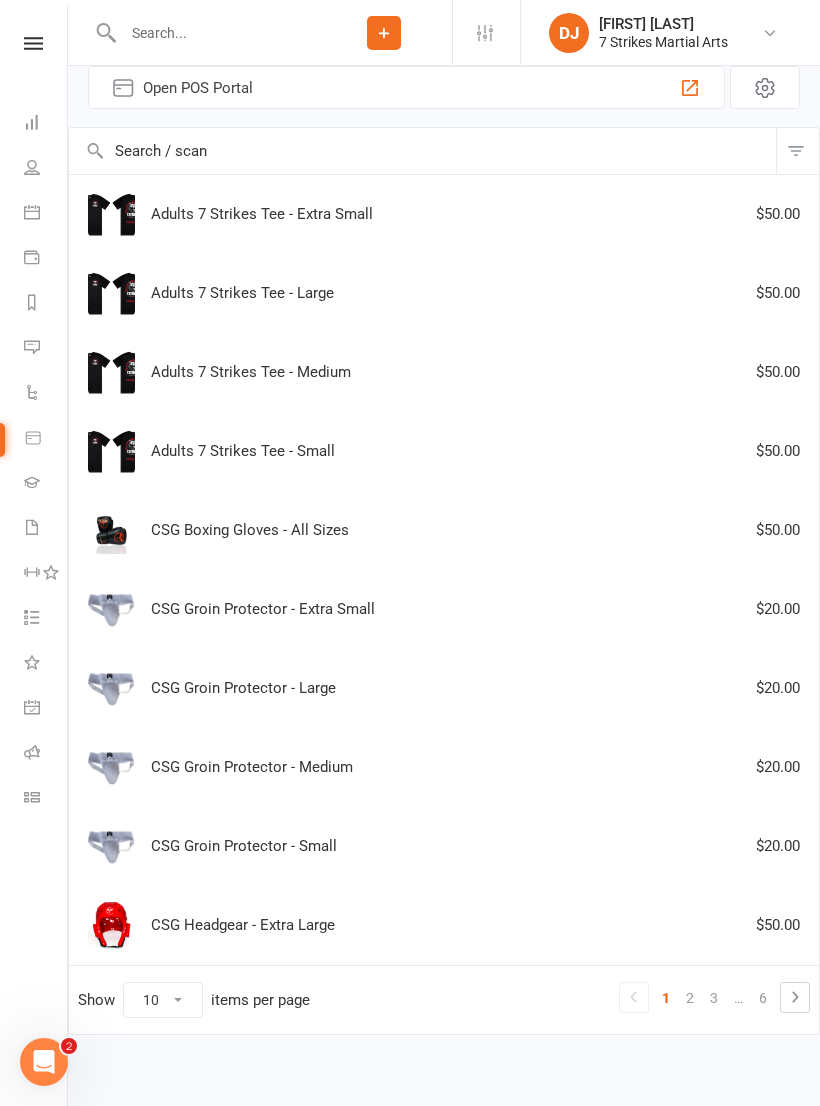 click on "3" at bounding box center (714, 998) 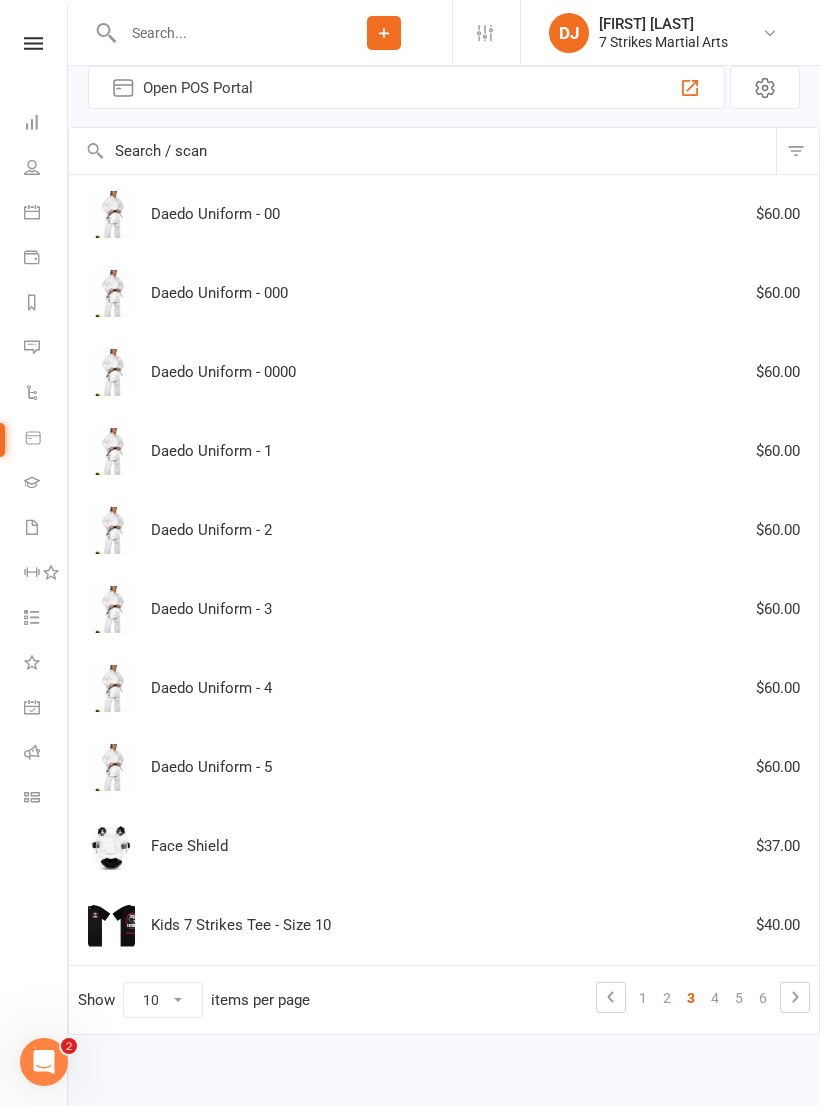 click on "4" at bounding box center [715, 998] 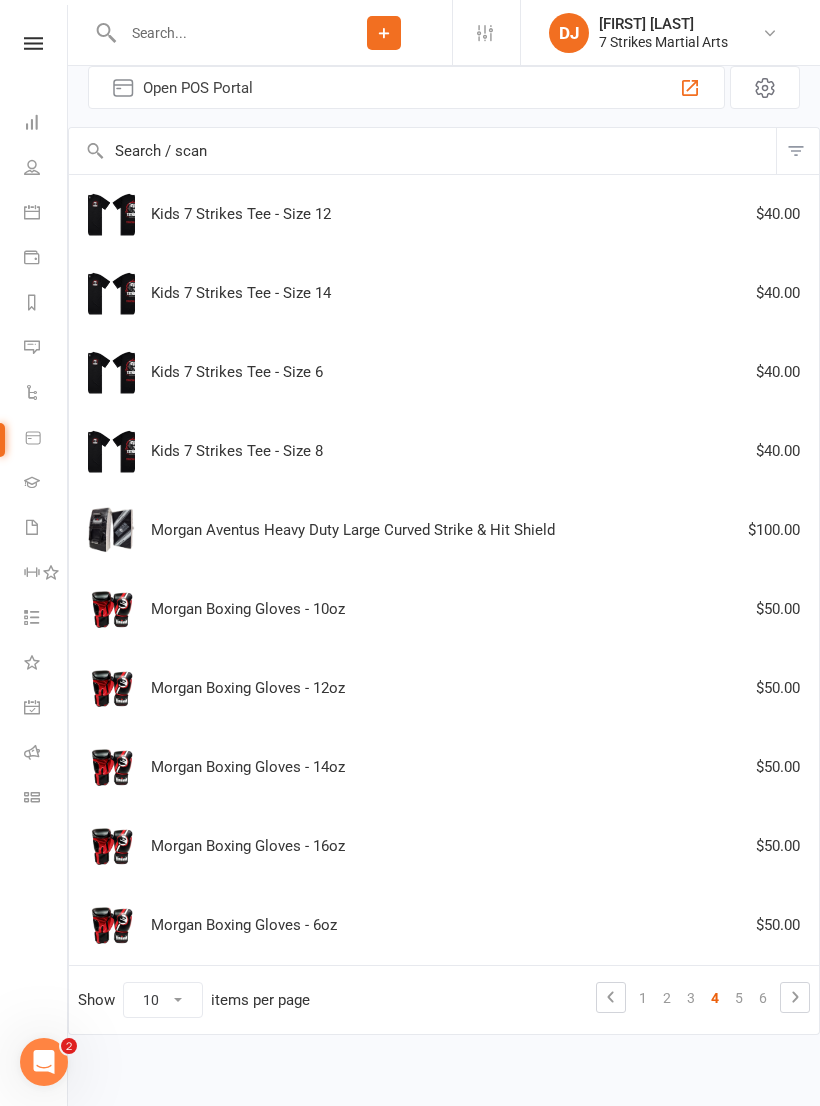 click on "Kids 7 Strikes Tee -  Size 12 $40.00" at bounding box center [444, 214] 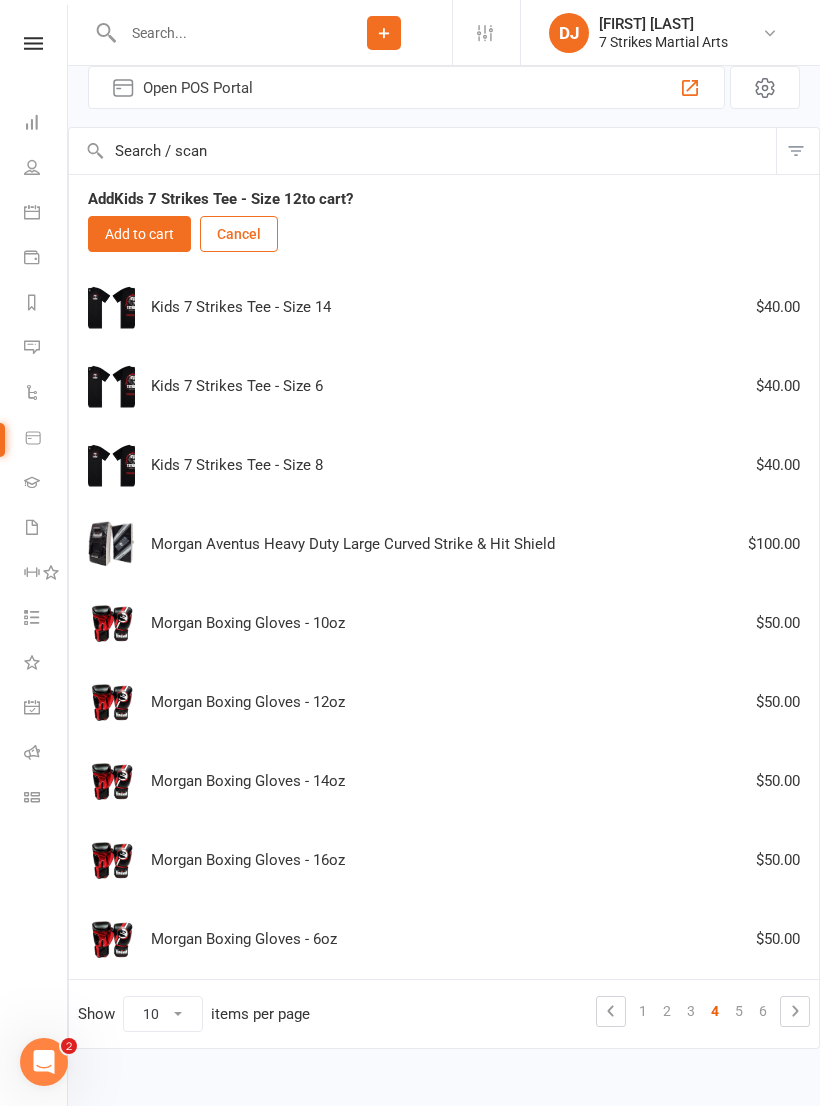 click on "Add to cart" at bounding box center (139, 234) 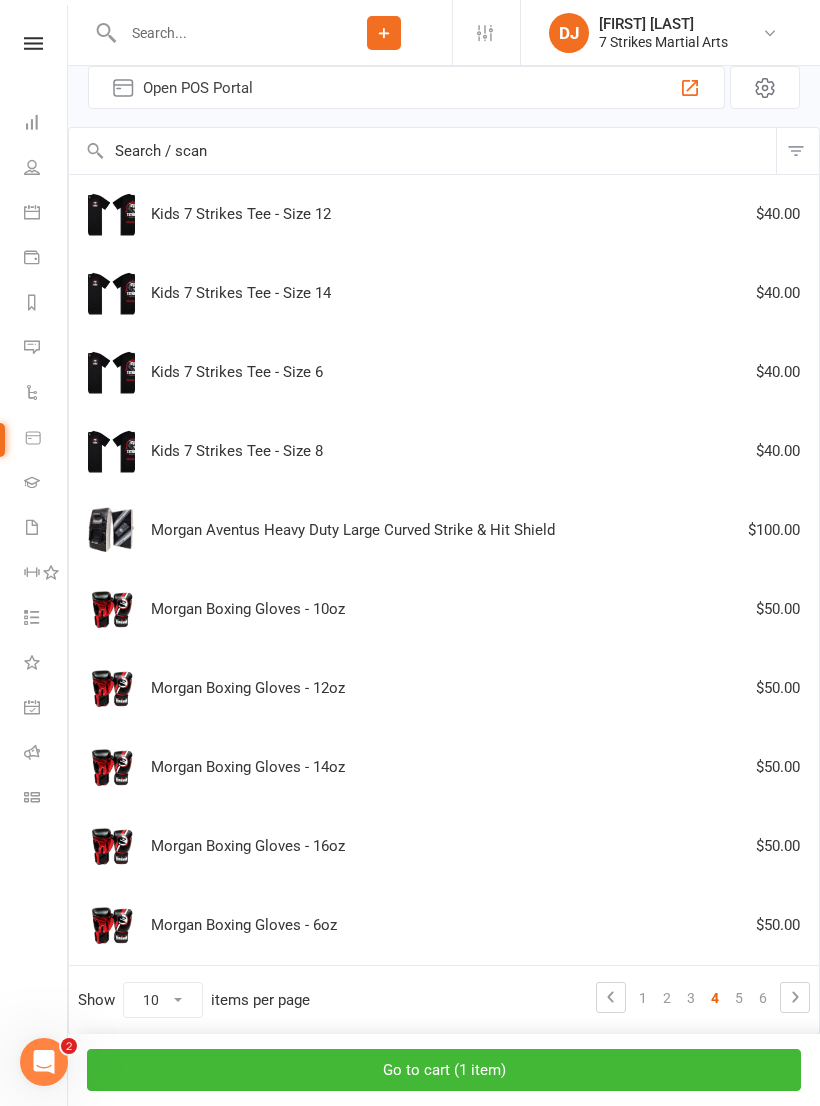 click on "Go to cart ( 1 item )" at bounding box center [444, 1070] 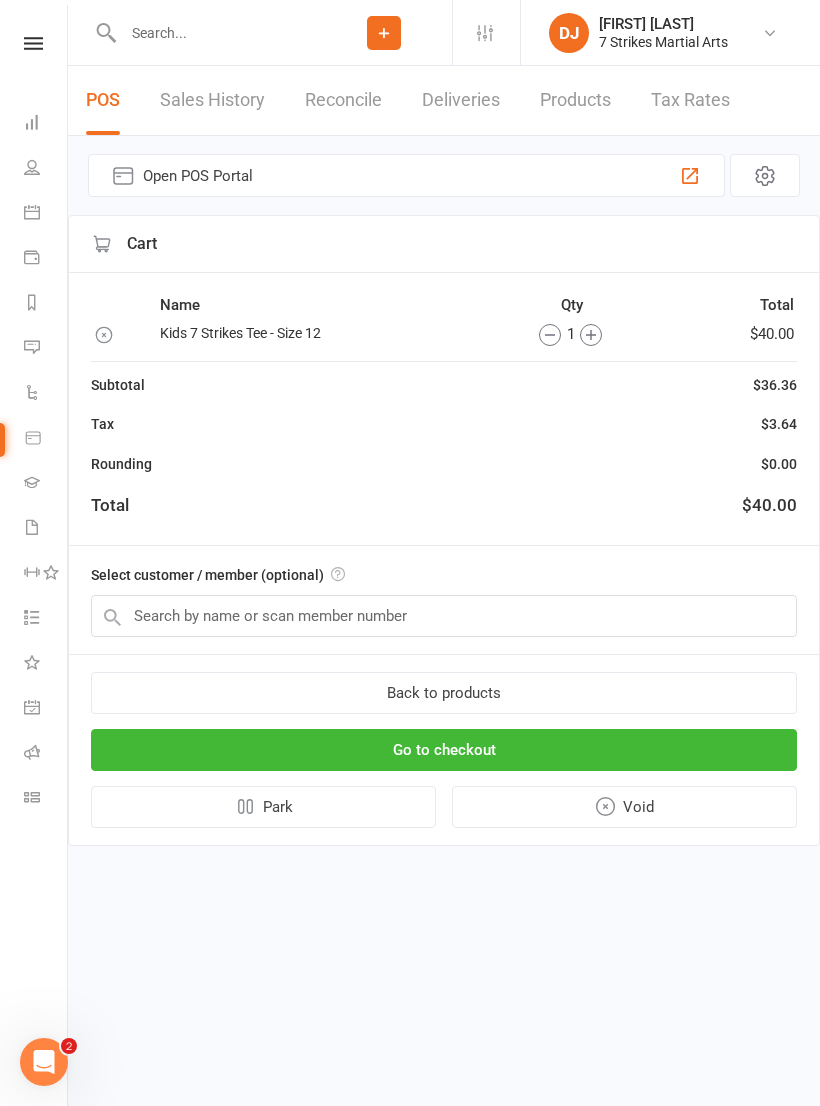 scroll, scrollTop: 0, scrollLeft: 0, axis: both 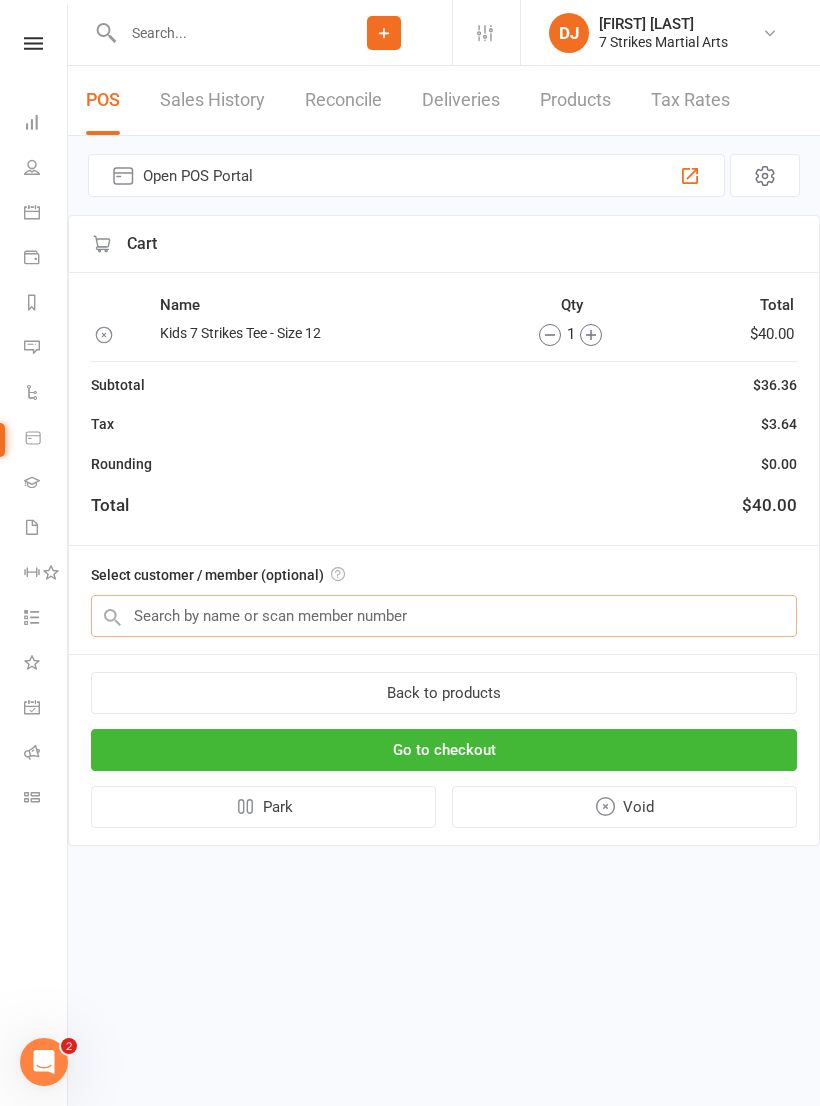click at bounding box center (444, 616) 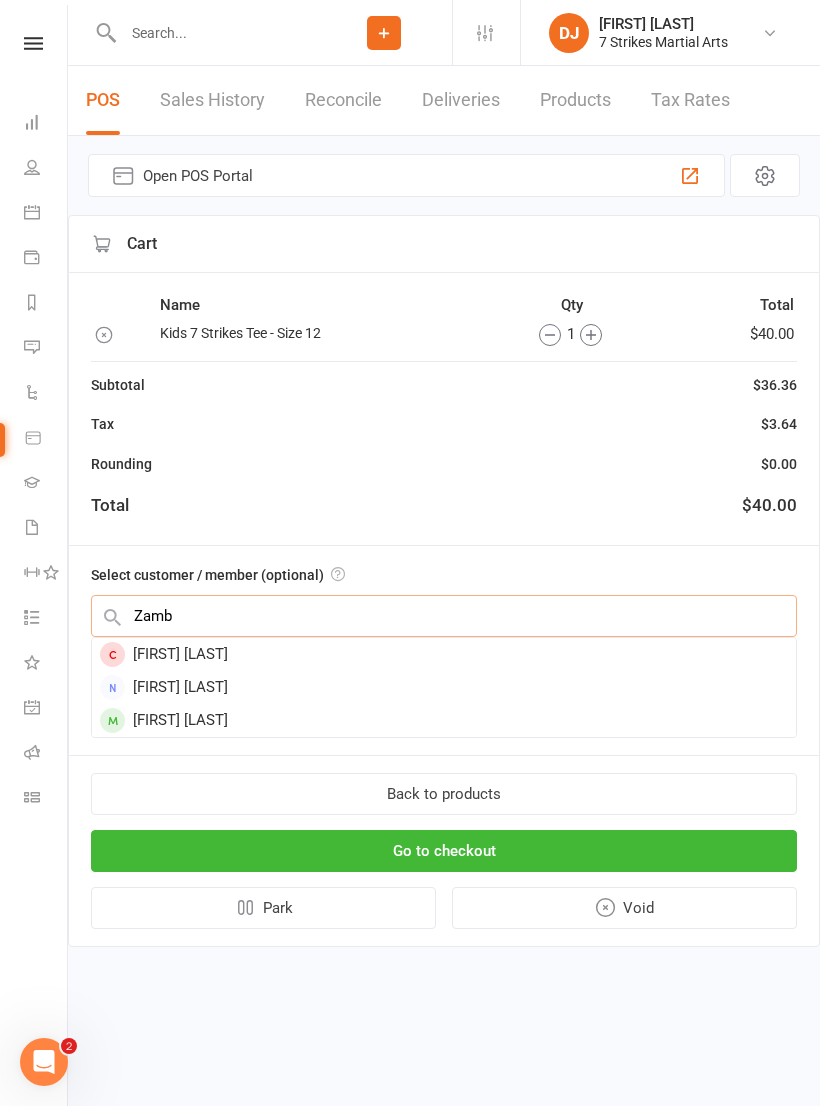 type on "Zamb" 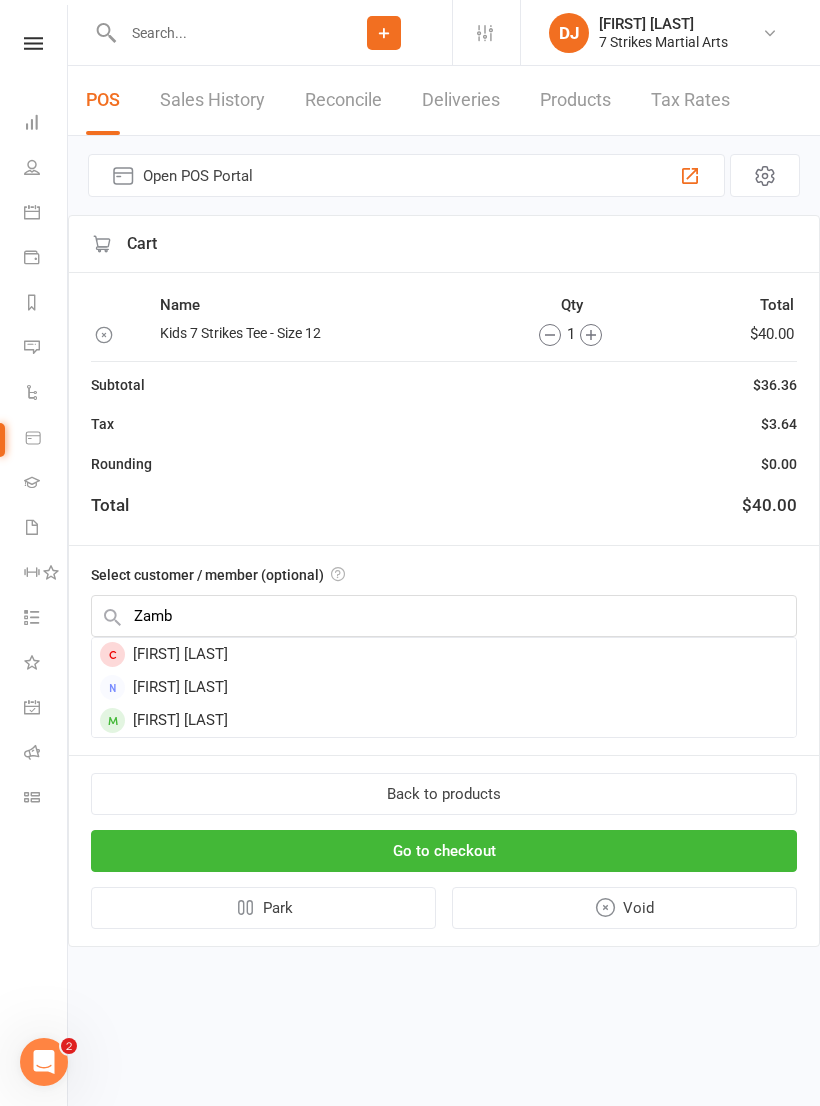 click on "[FIRST] [LAST]" at bounding box center (444, 720) 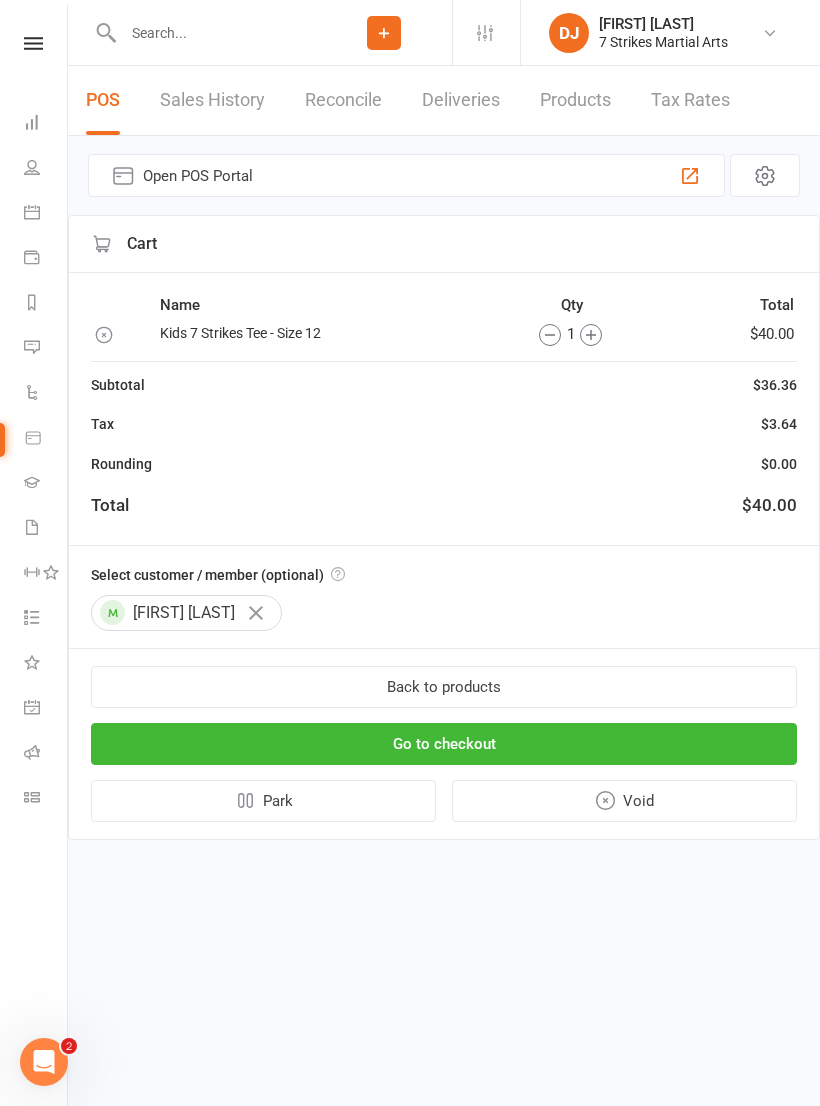 click on "Go to checkout" at bounding box center [444, 744] 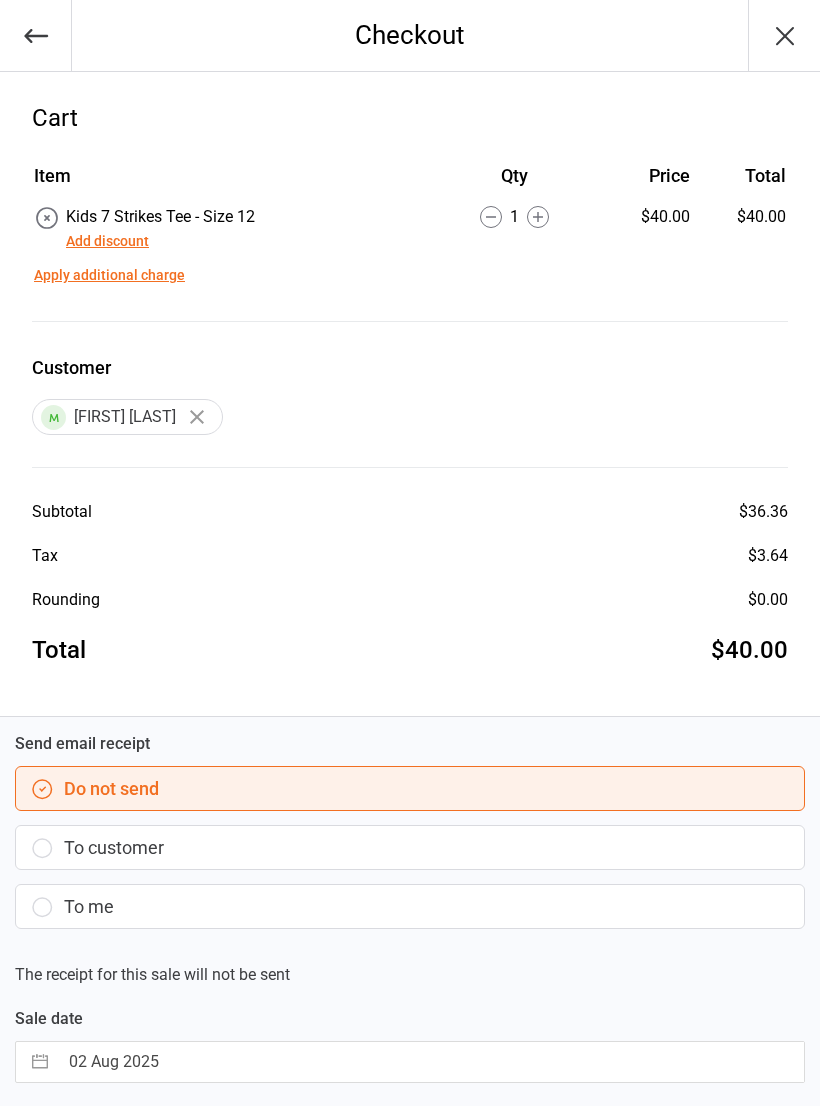 scroll, scrollTop: 0, scrollLeft: 0, axis: both 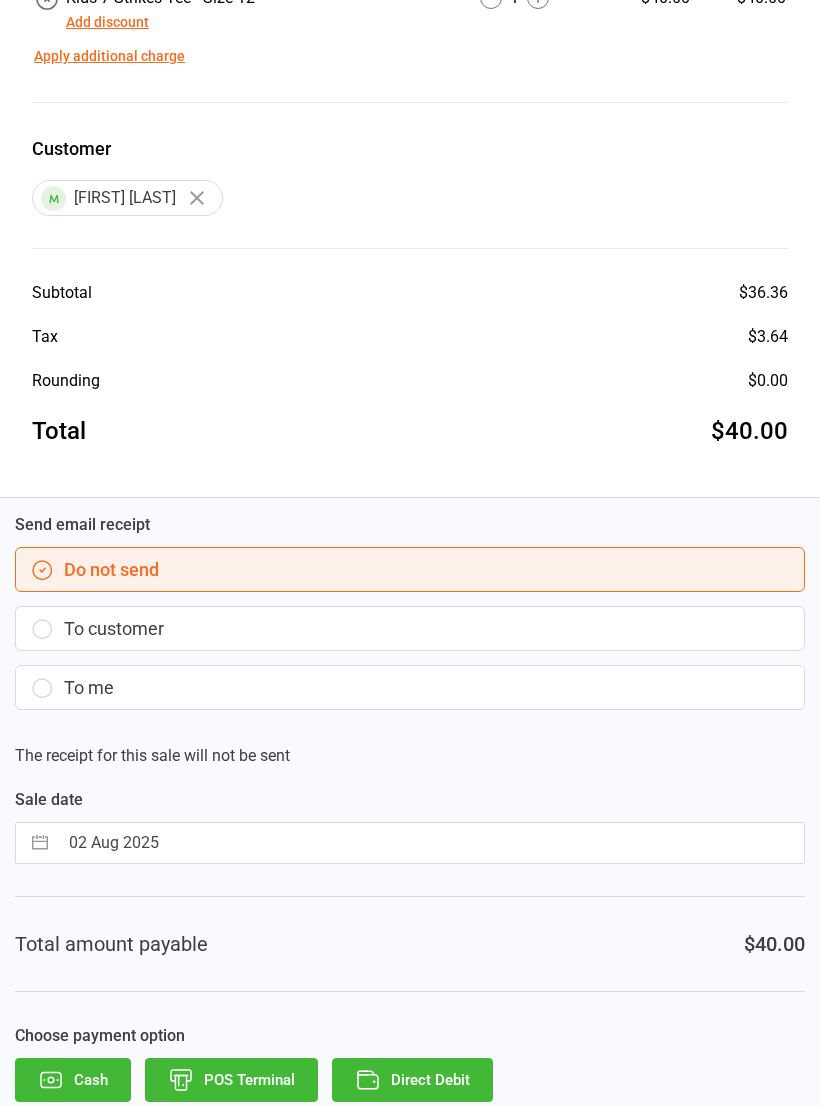 click on "To customer" at bounding box center [410, 628] 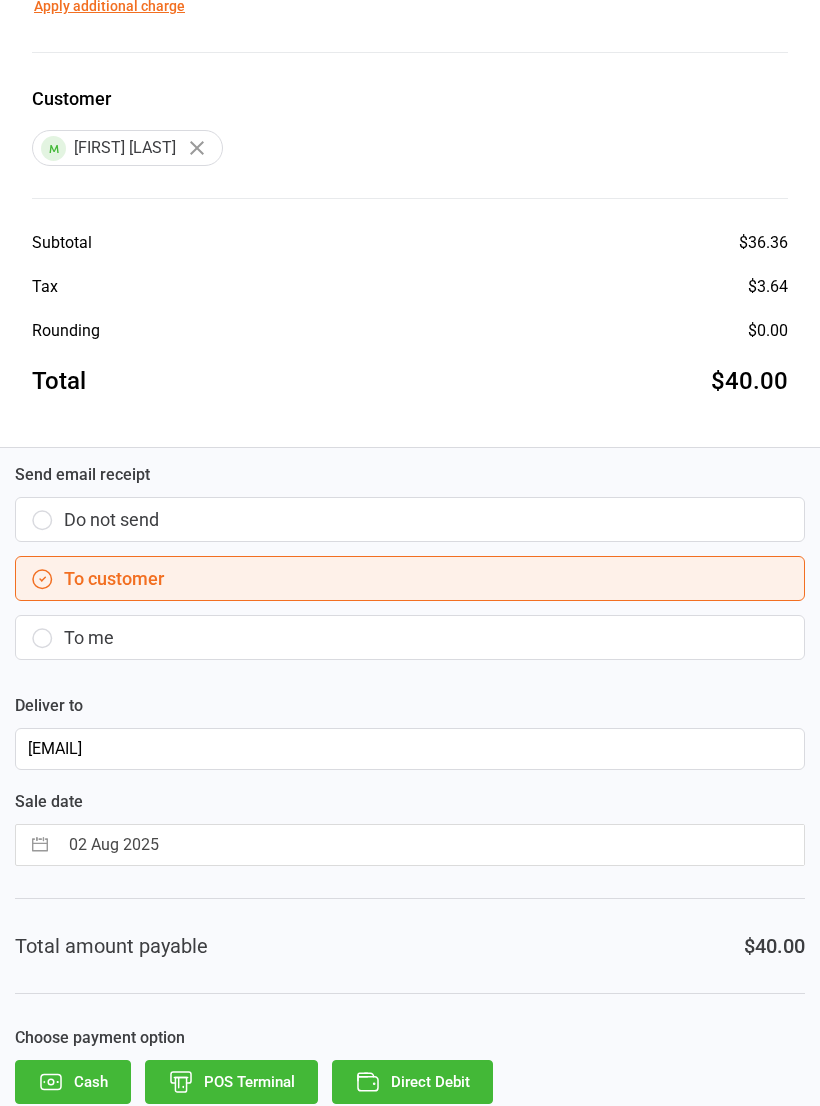 scroll, scrollTop: 271, scrollLeft: 0, axis: vertical 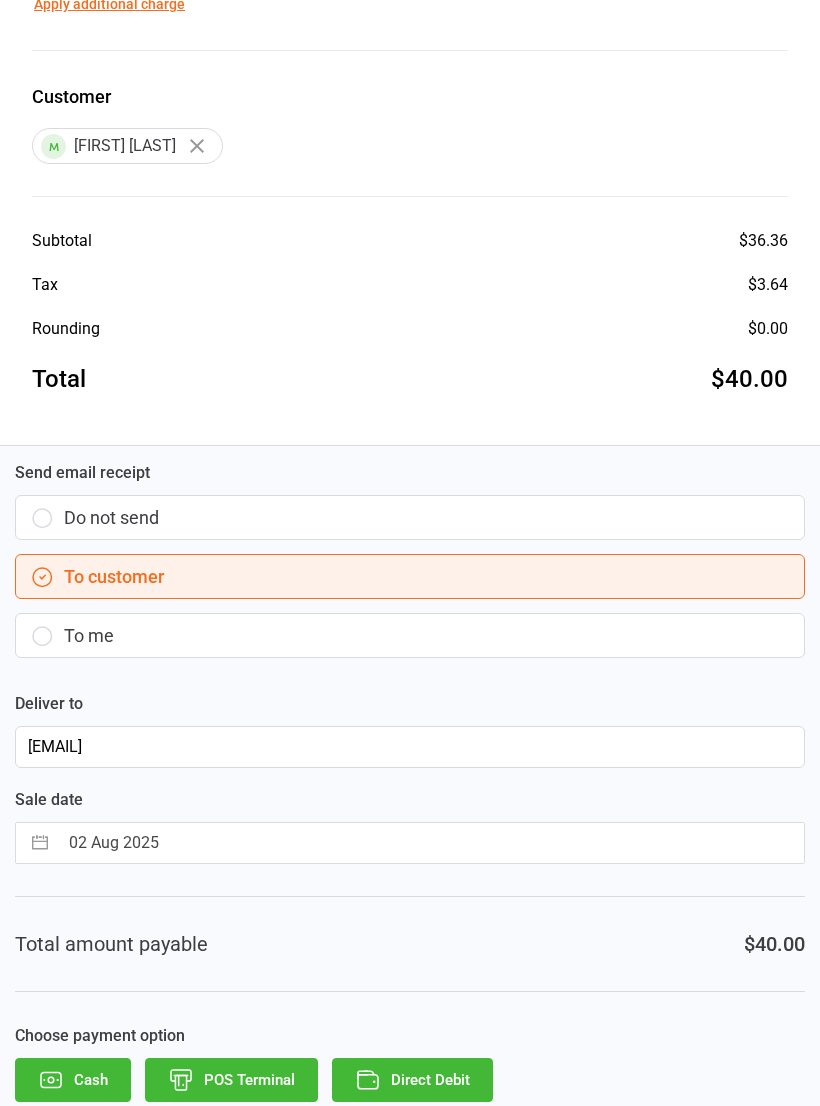 click on "Direct Debit" at bounding box center (412, 1080) 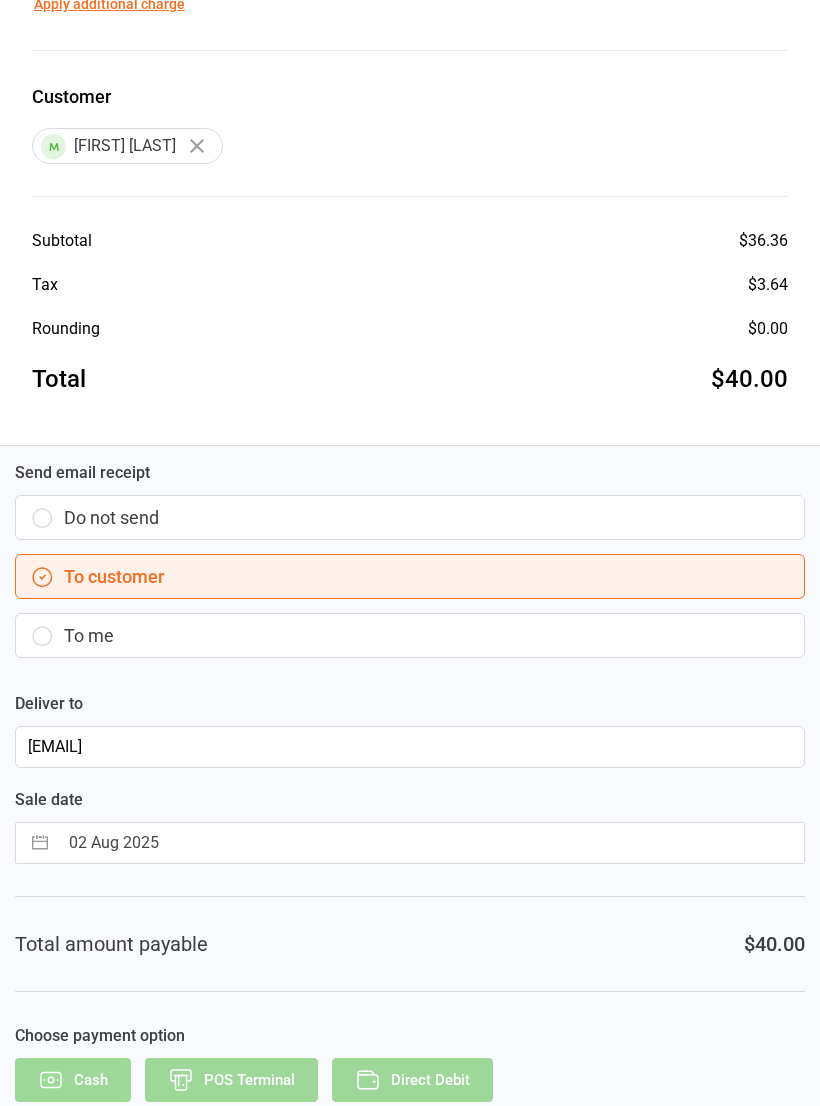 scroll, scrollTop: 0, scrollLeft: 0, axis: both 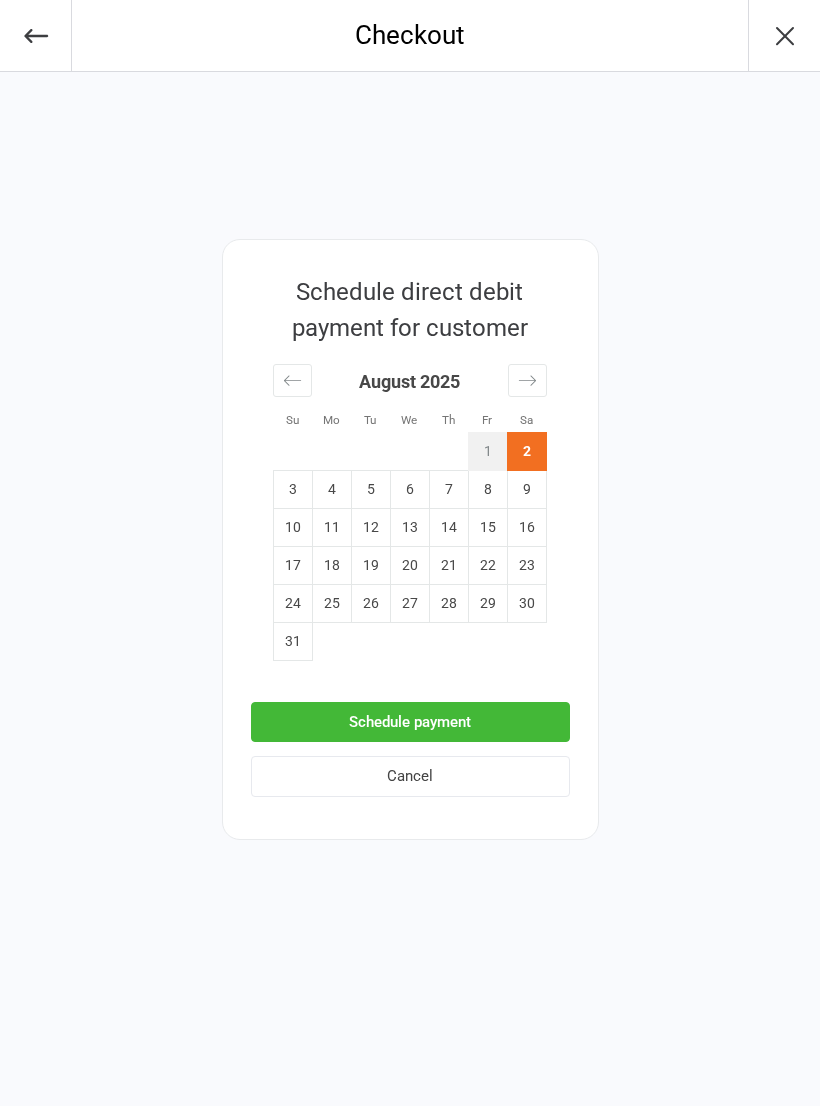 click on "Schedule payment" at bounding box center [410, 722] 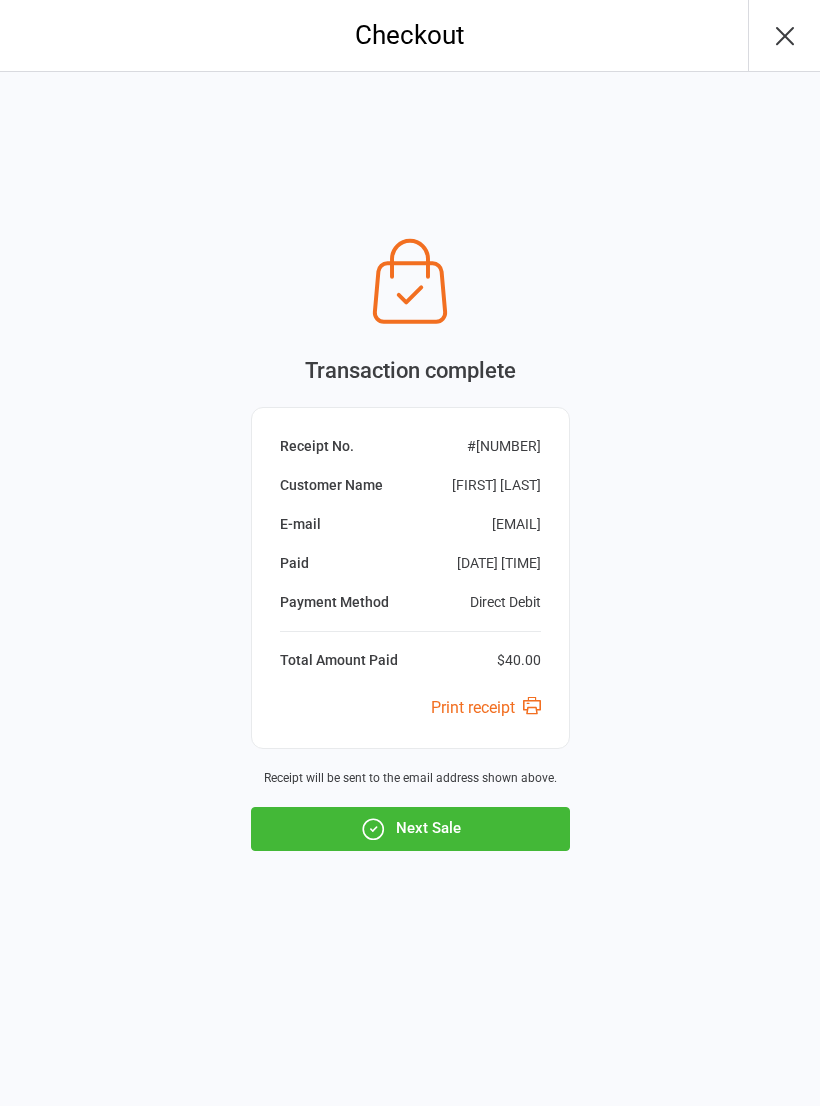 click on "Next Sale" at bounding box center (410, 829) 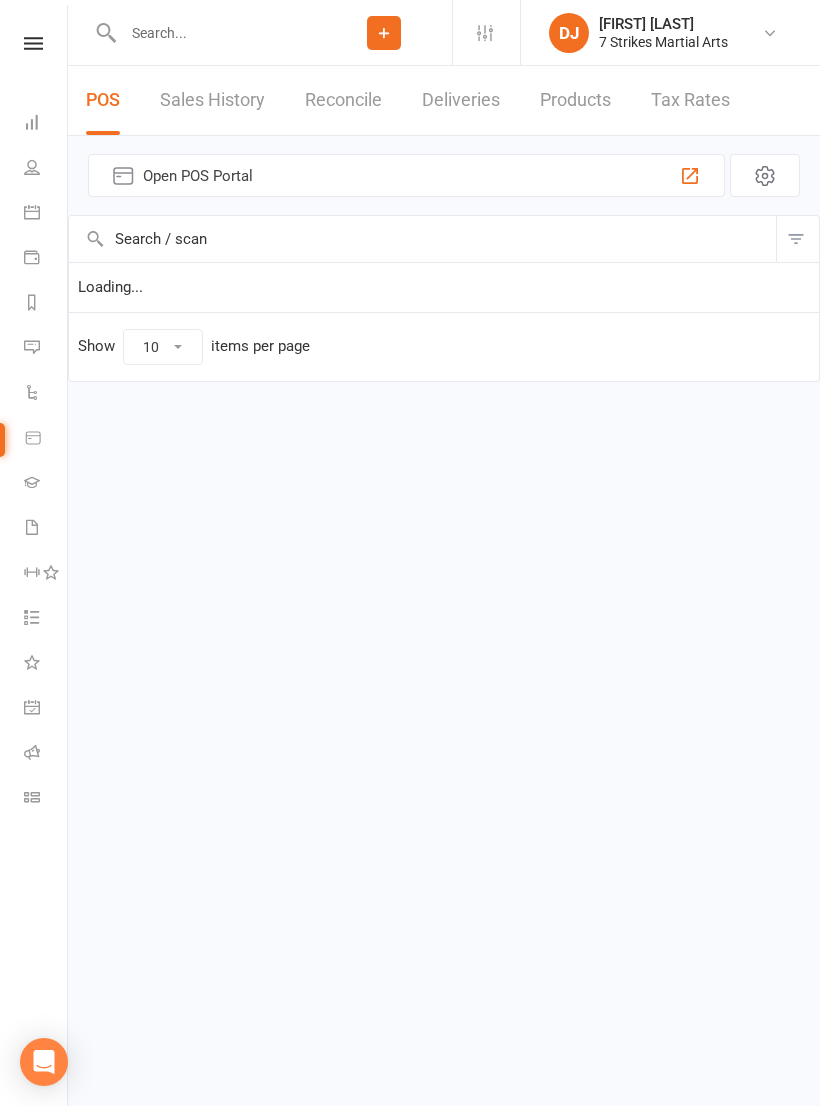 scroll, scrollTop: 0, scrollLeft: 0, axis: both 